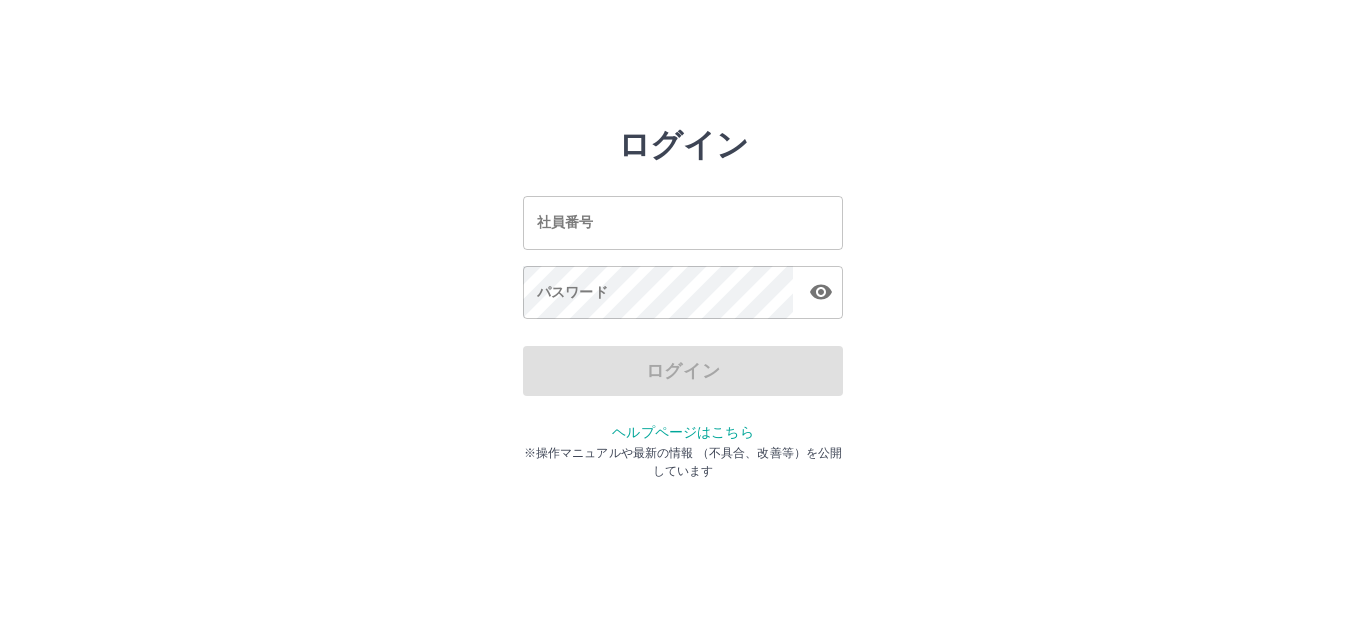 scroll, scrollTop: 0, scrollLeft: 0, axis: both 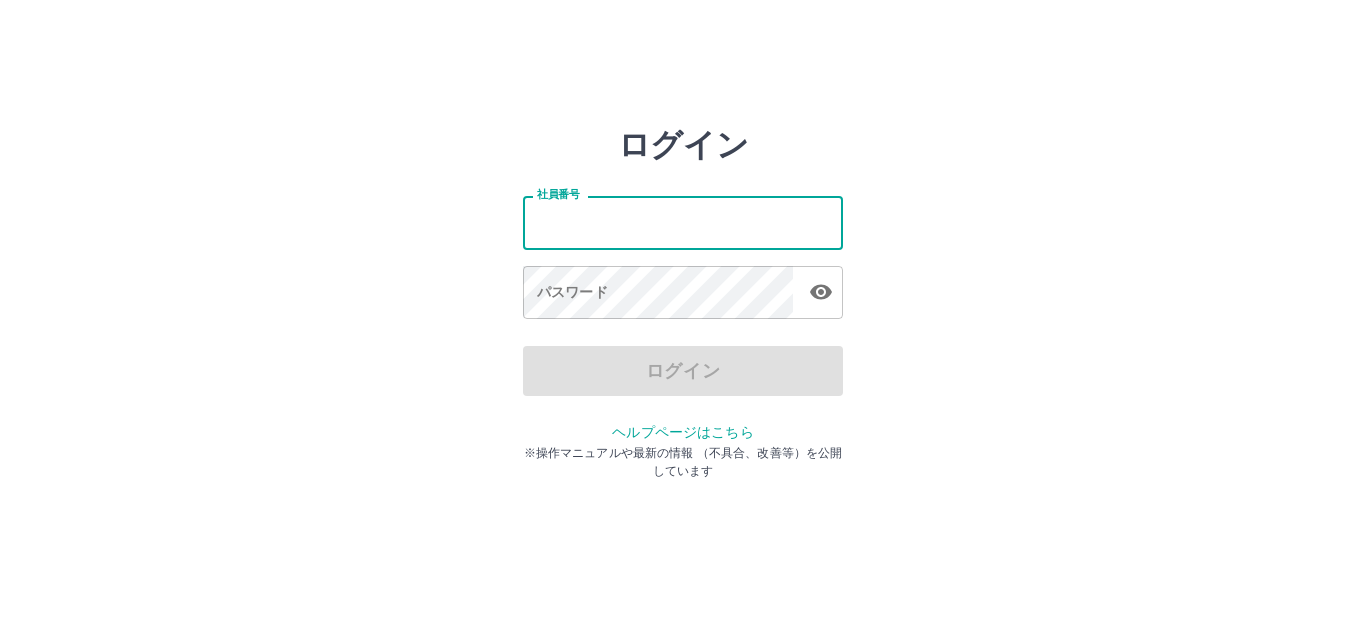 type on "*******" 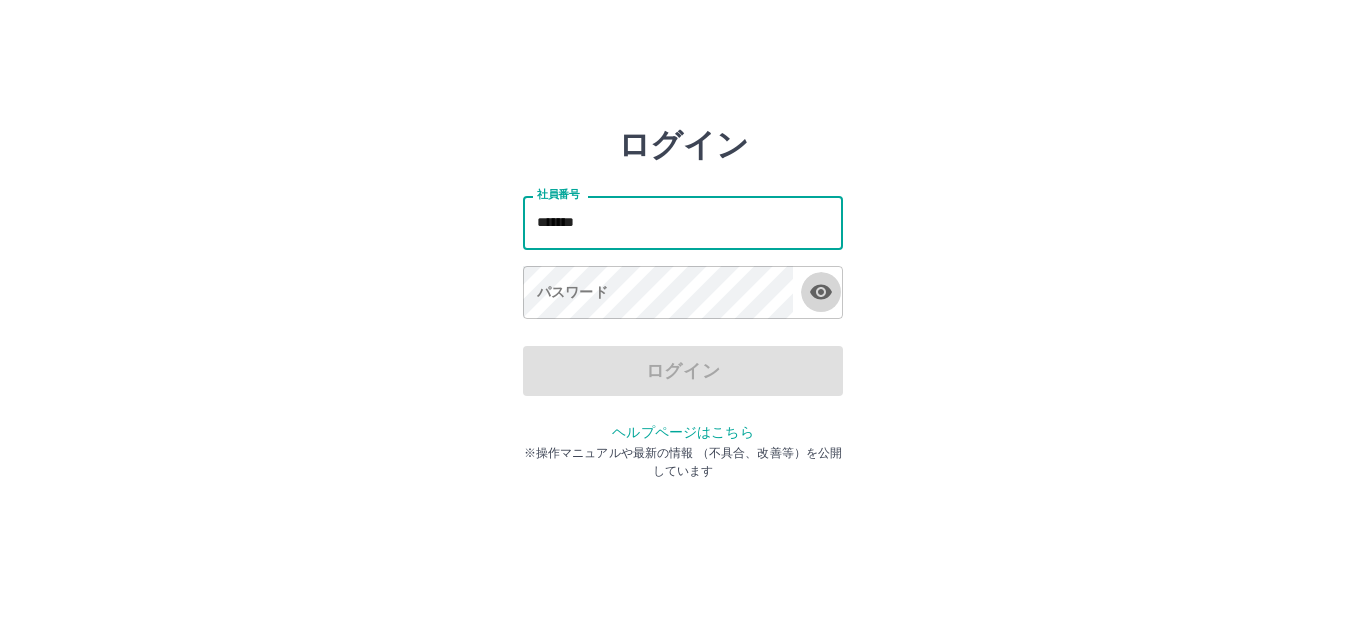 click 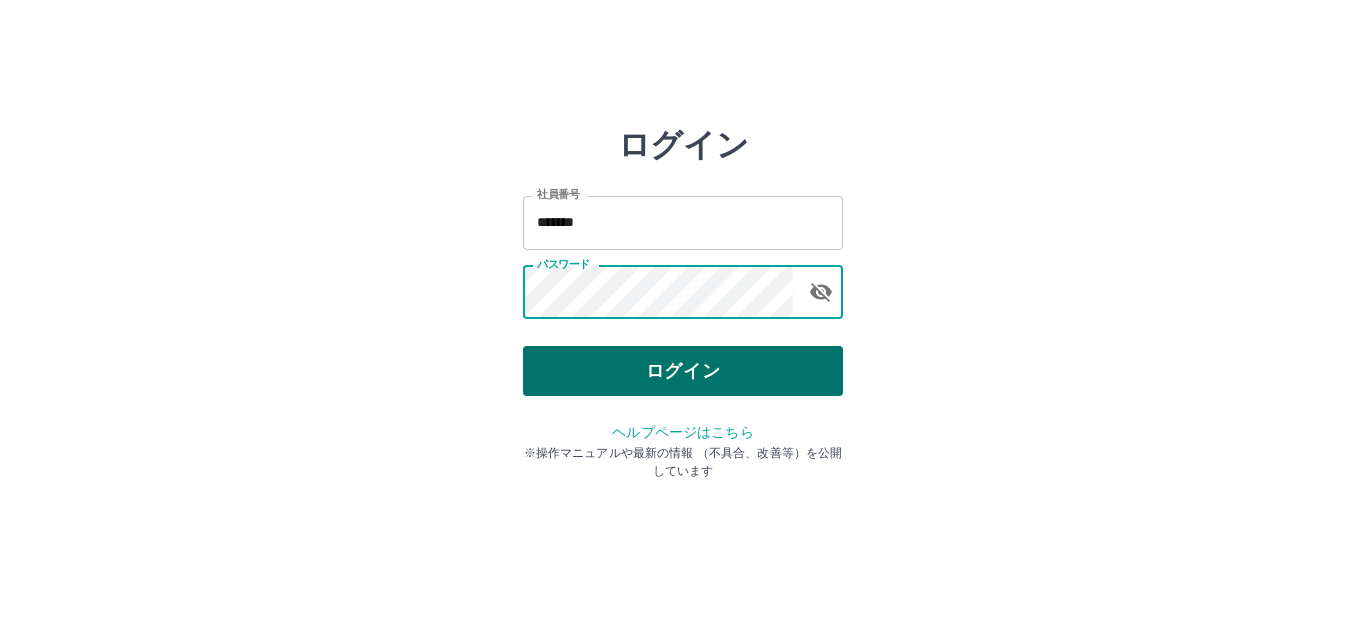 click on "ログイン" at bounding box center (683, 371) 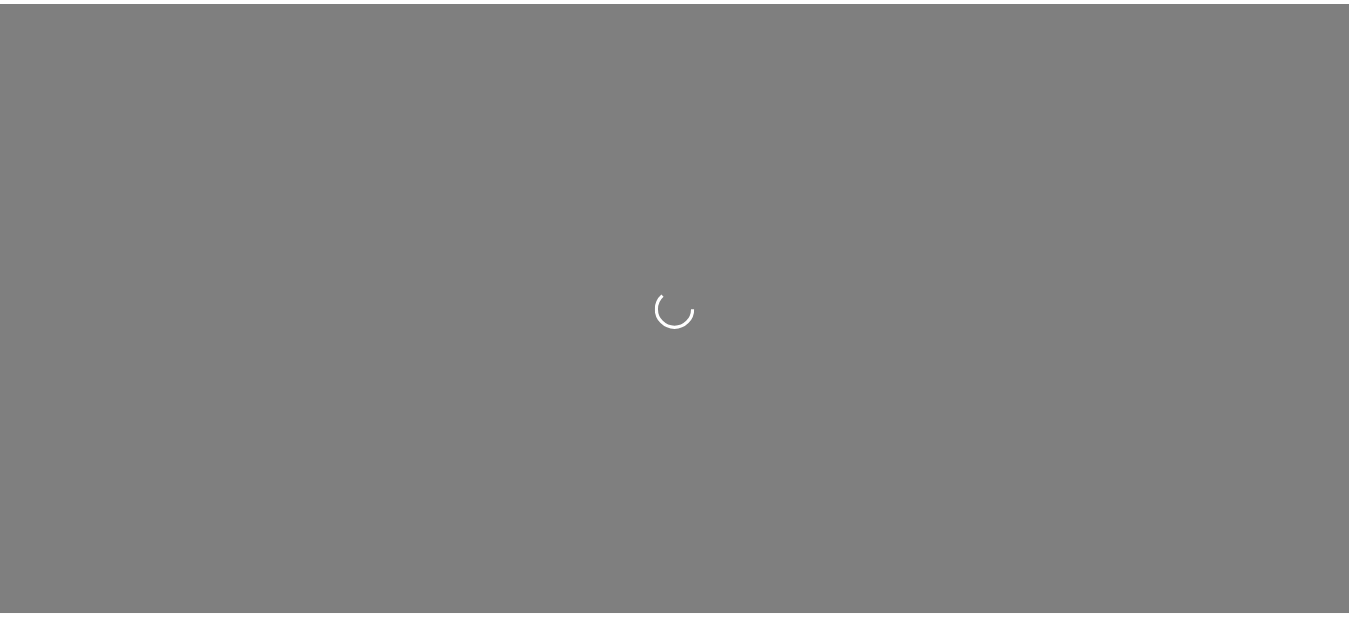 scroll, scrollTop: 0, scrollLeft: 0, axis: both 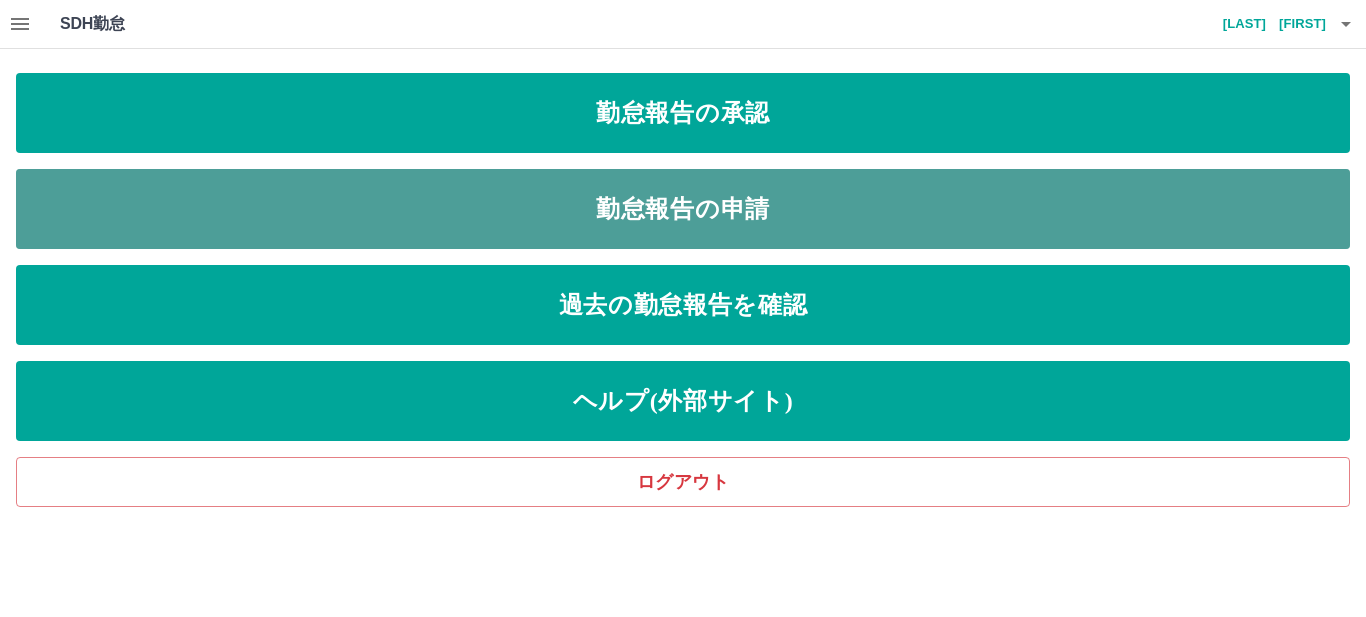 click on "勤怠報告の申請" at bounding box center [683, 209] 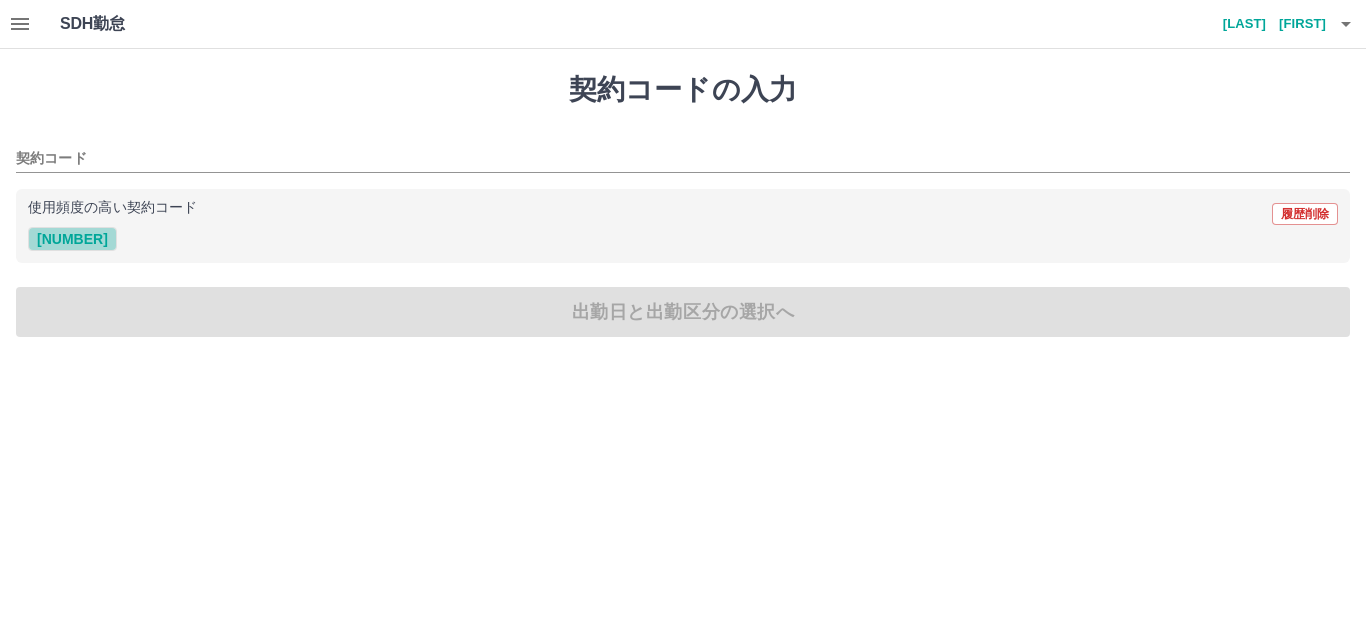 click on "[NUMBER]" at bounding box center [72, 239] 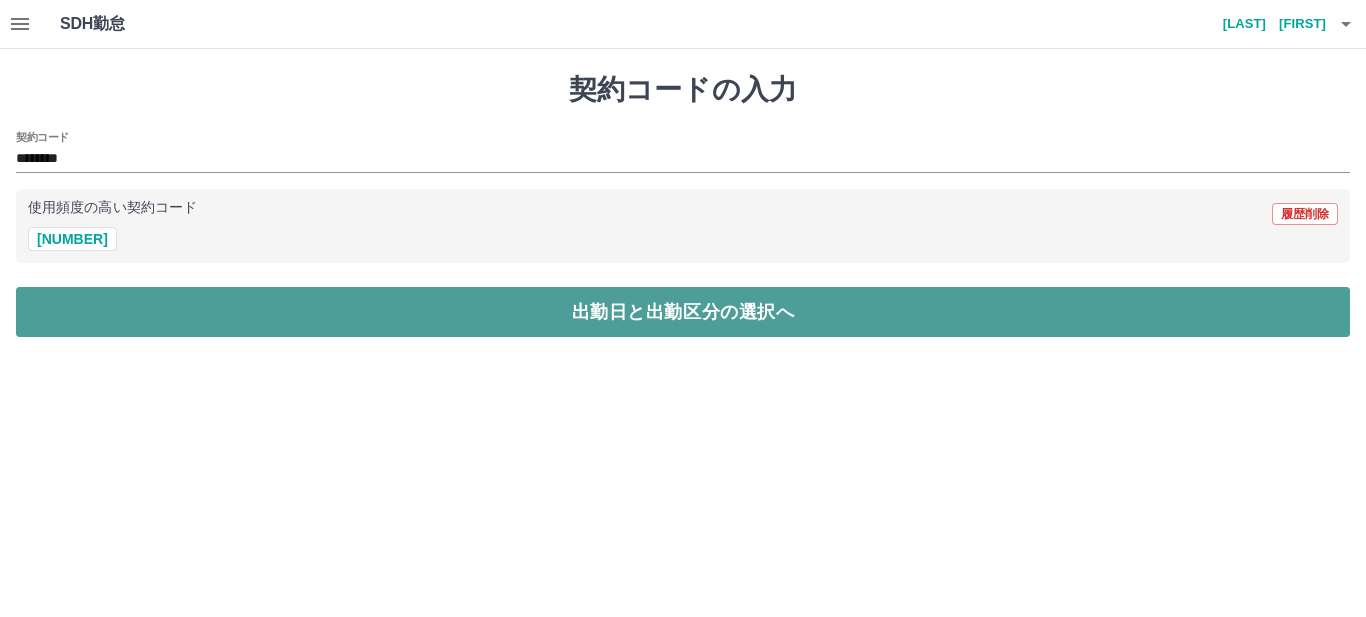 click on "出勤日と出勤区分の選択へ" at bounding box center [683, 312] 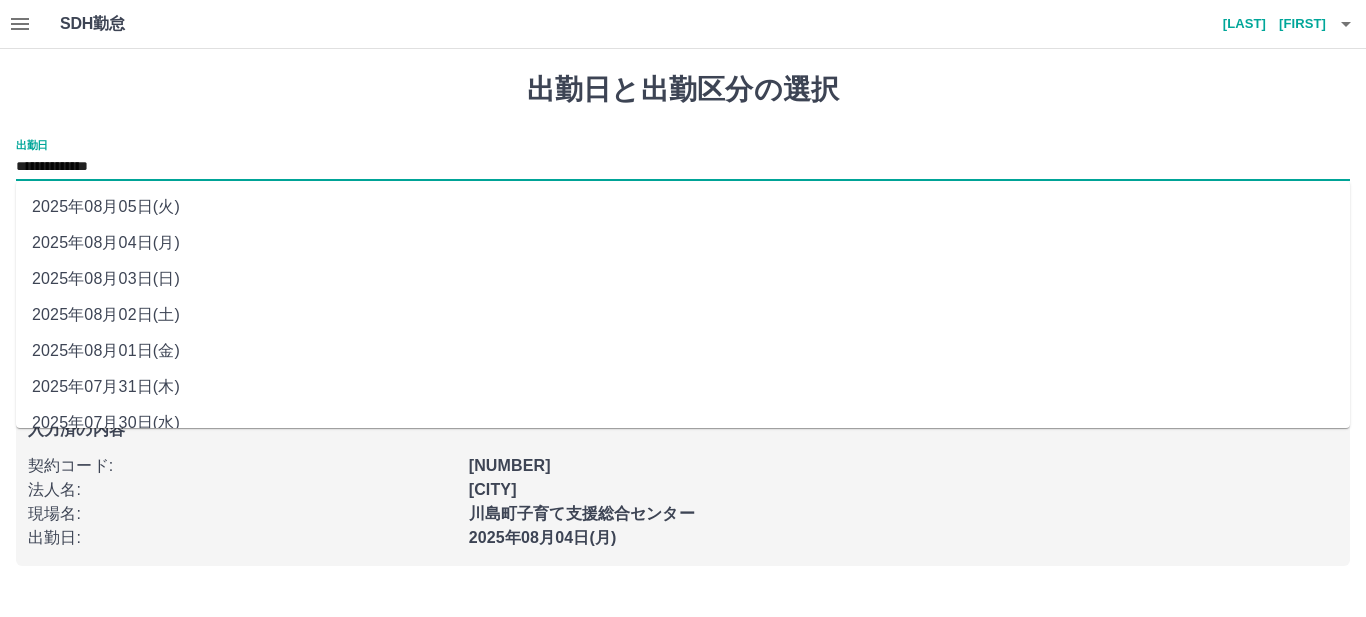 click on "**********" at bounding box center (683, 167) 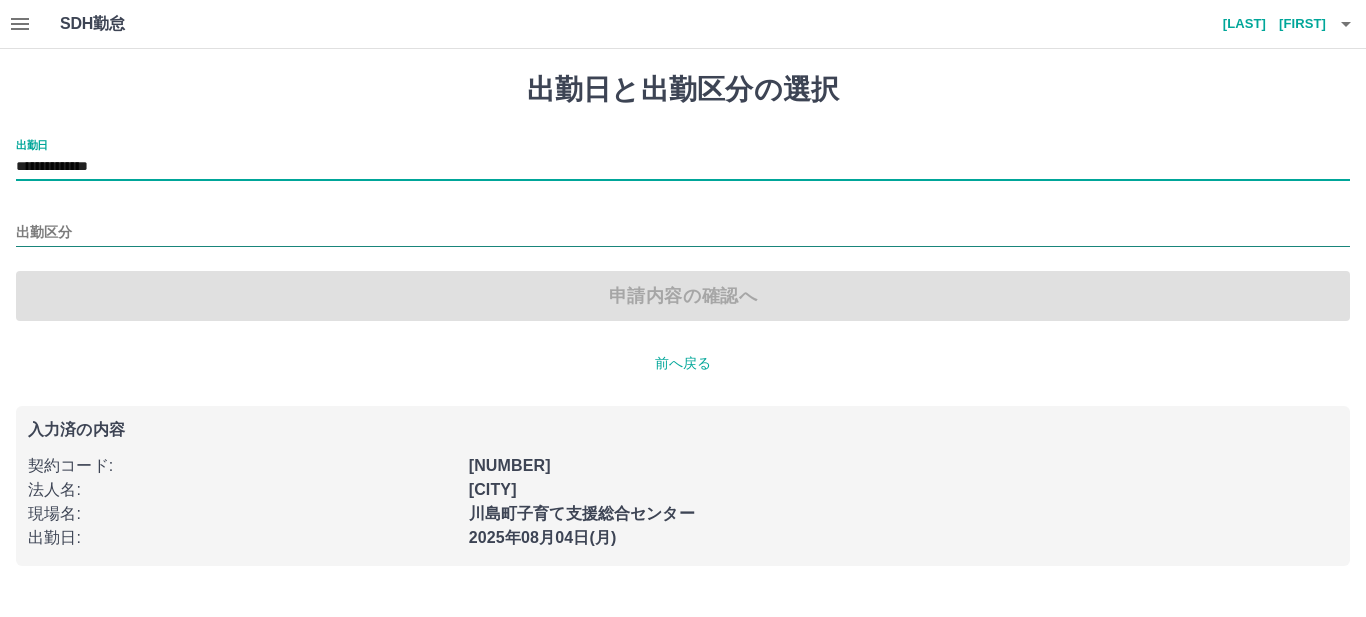 click on "出勤区分" at bounding box center (683, 233) 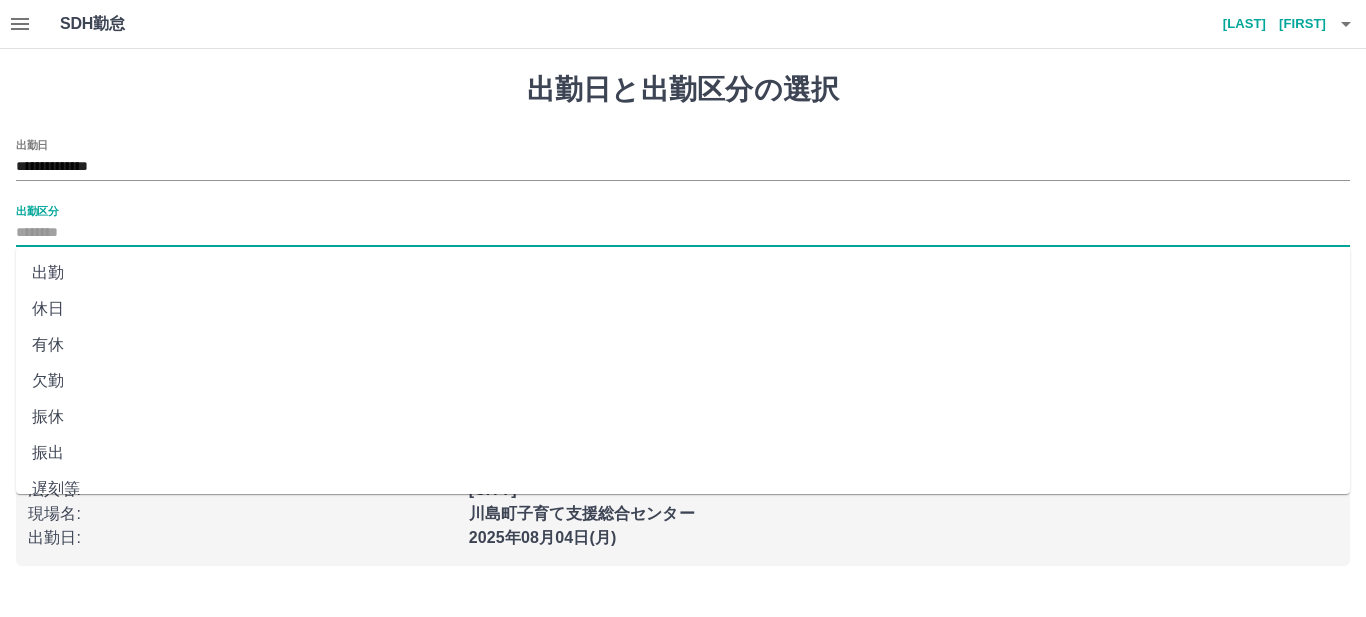 click on "振出" at bounding box center [683, 453] 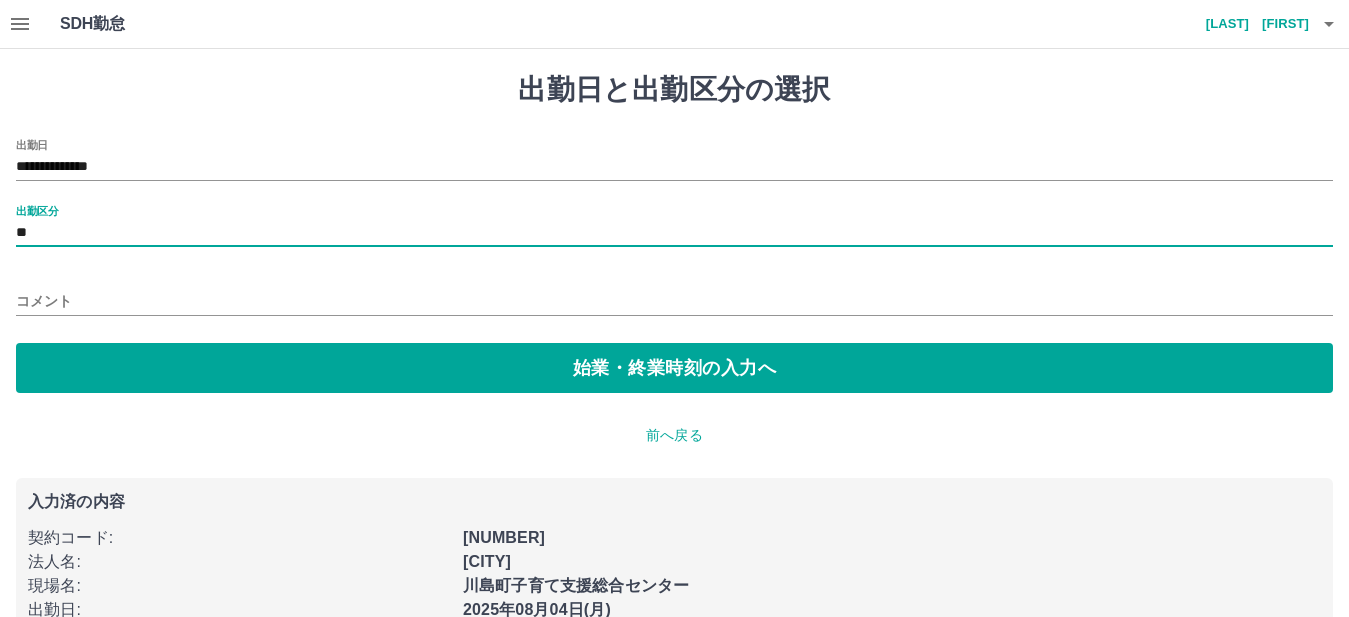 click on "コメント" at bounding box center (674, 301) 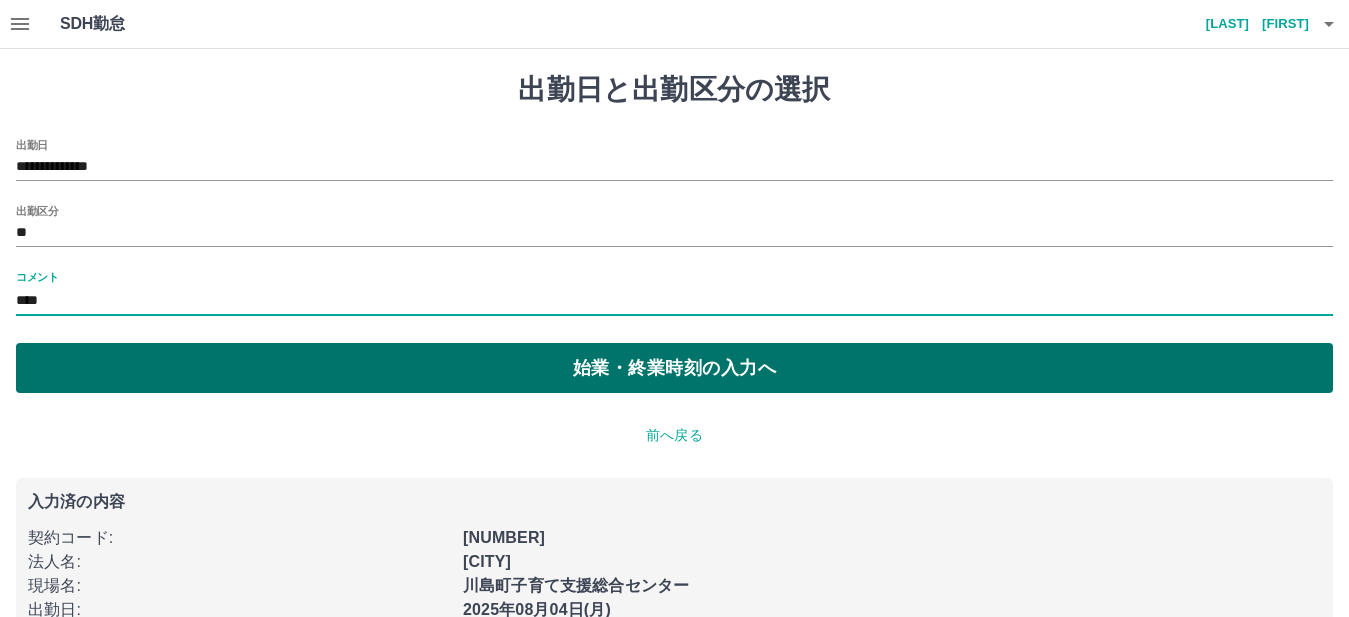 type on "****" 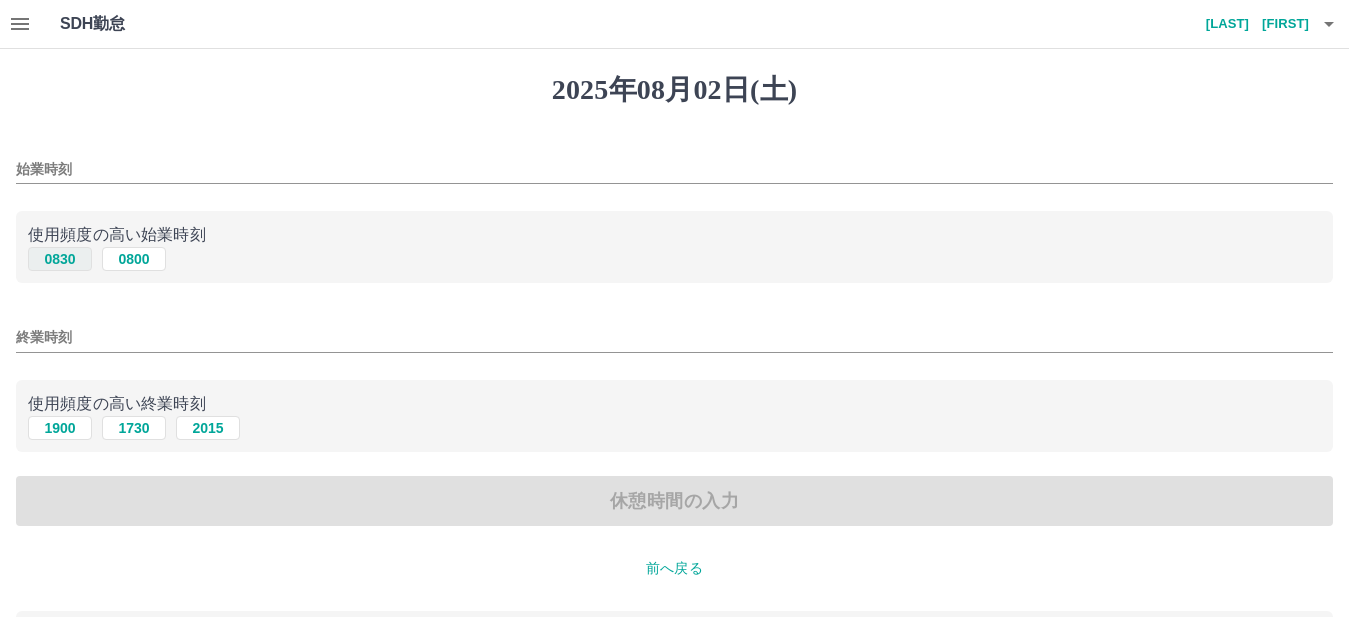 click on "0830" at bounding box center [60, 259] 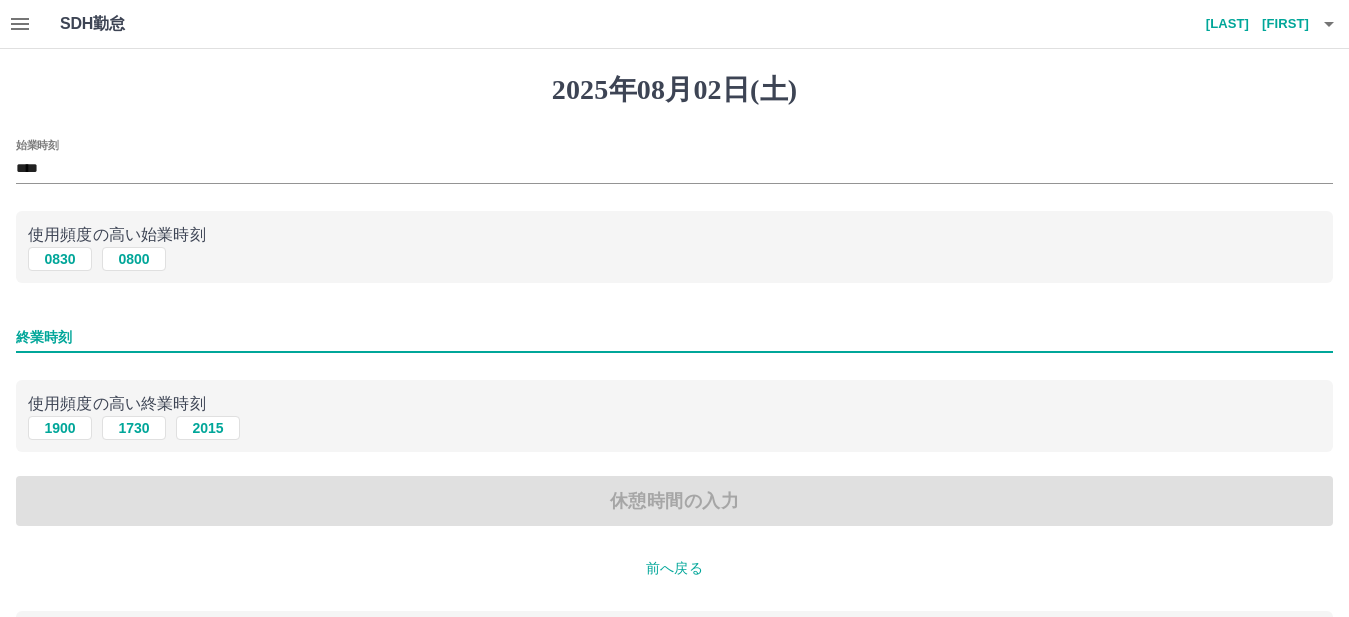 click on "終業時刻" at bounding box center [674, 337] 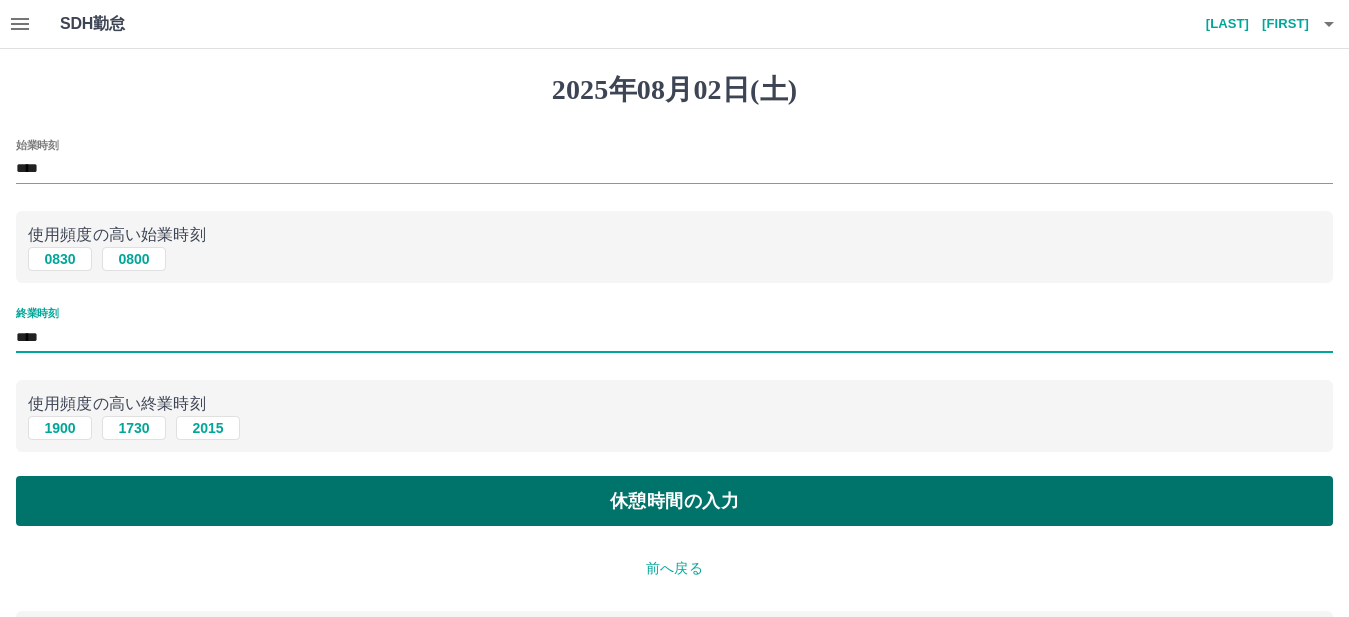 type on "****" 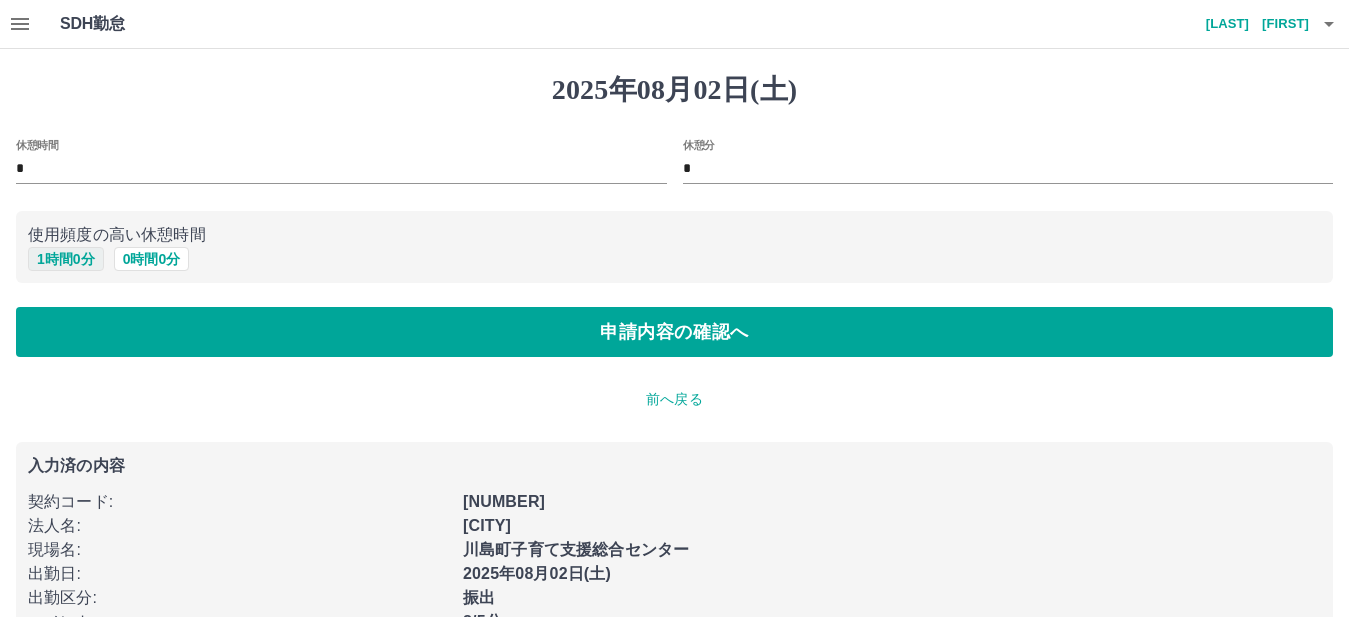 click on "1 時間 0 分" at bounding box center (66, 259) 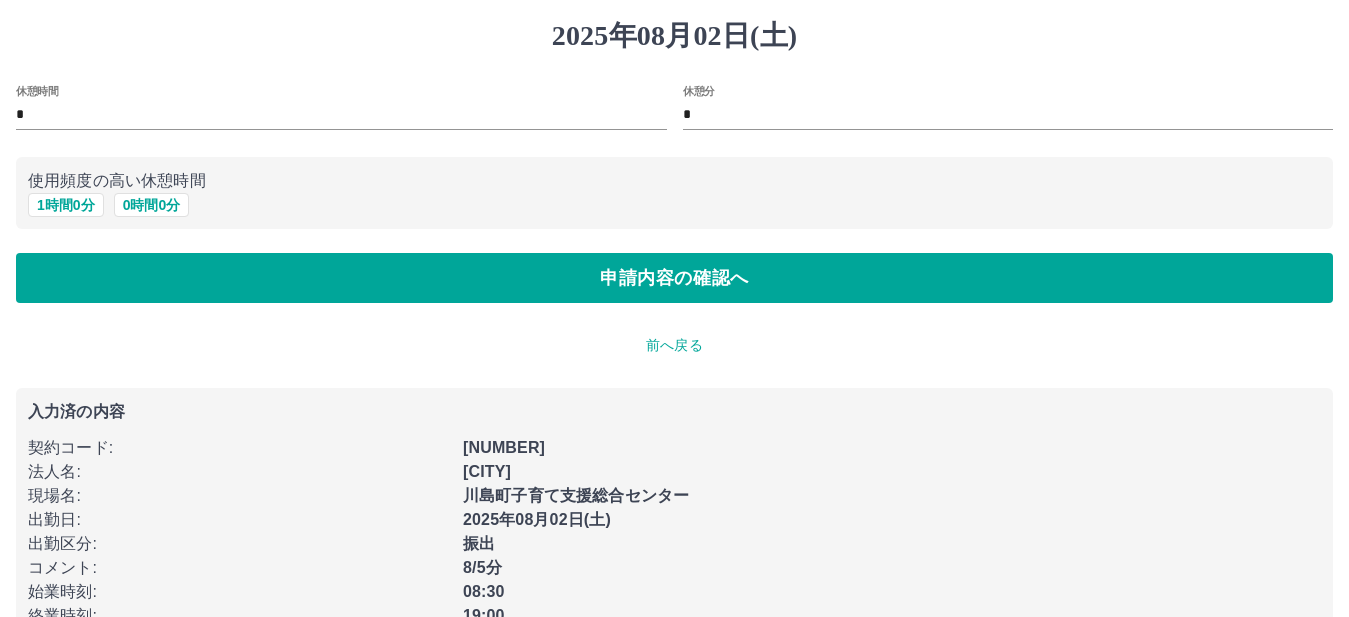 scroll, scrollTop: 106, scrollLeft: 0, axis: vertical 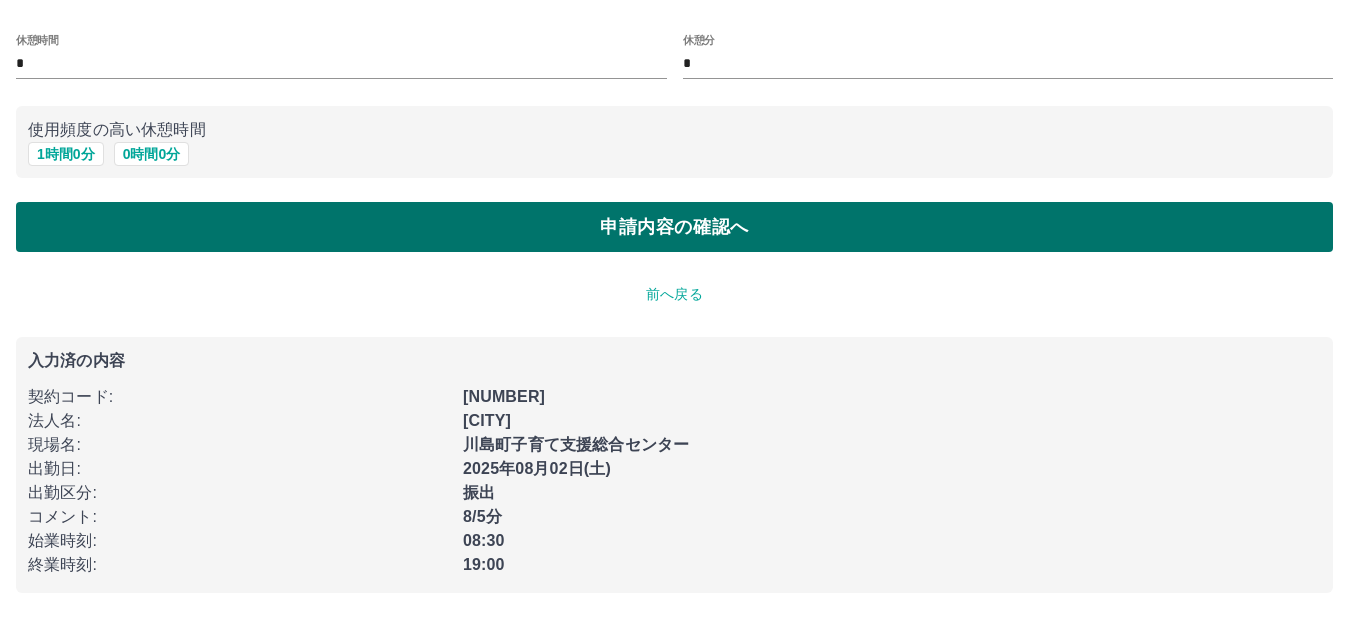click on "申請内容の確認へ" at bounding box center (674, 227) 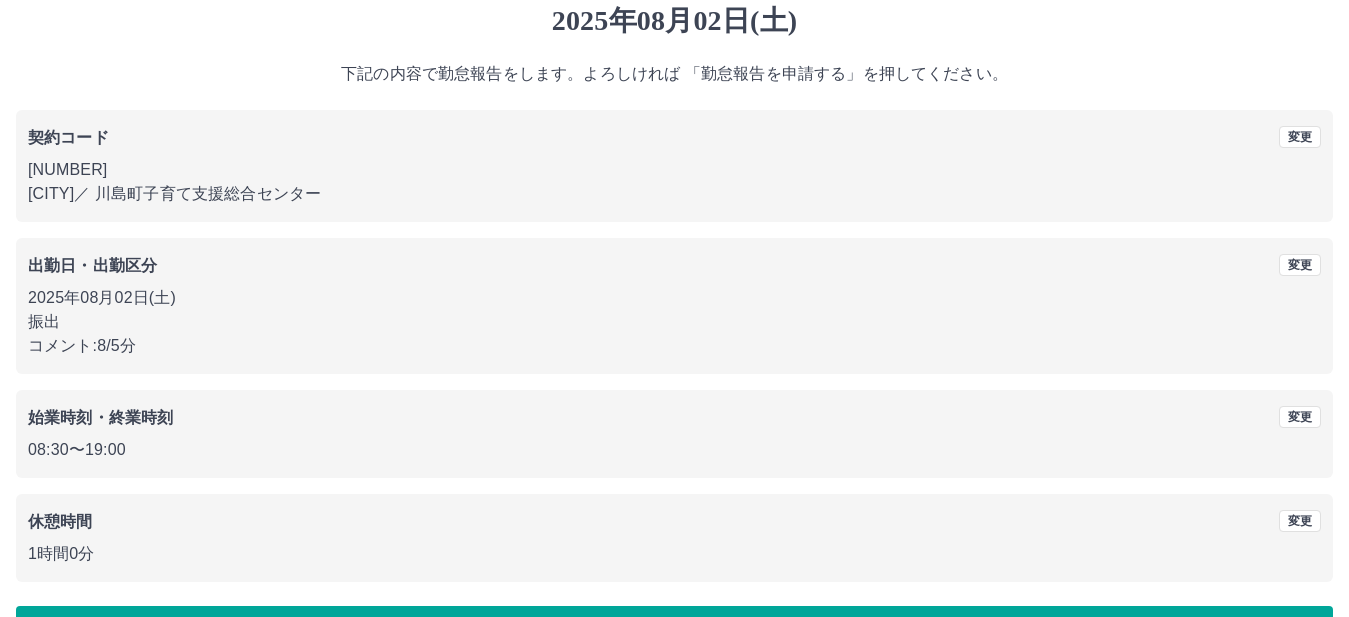 scroll, scrollTop: 132, scrollLeft: 0, axis: vertical 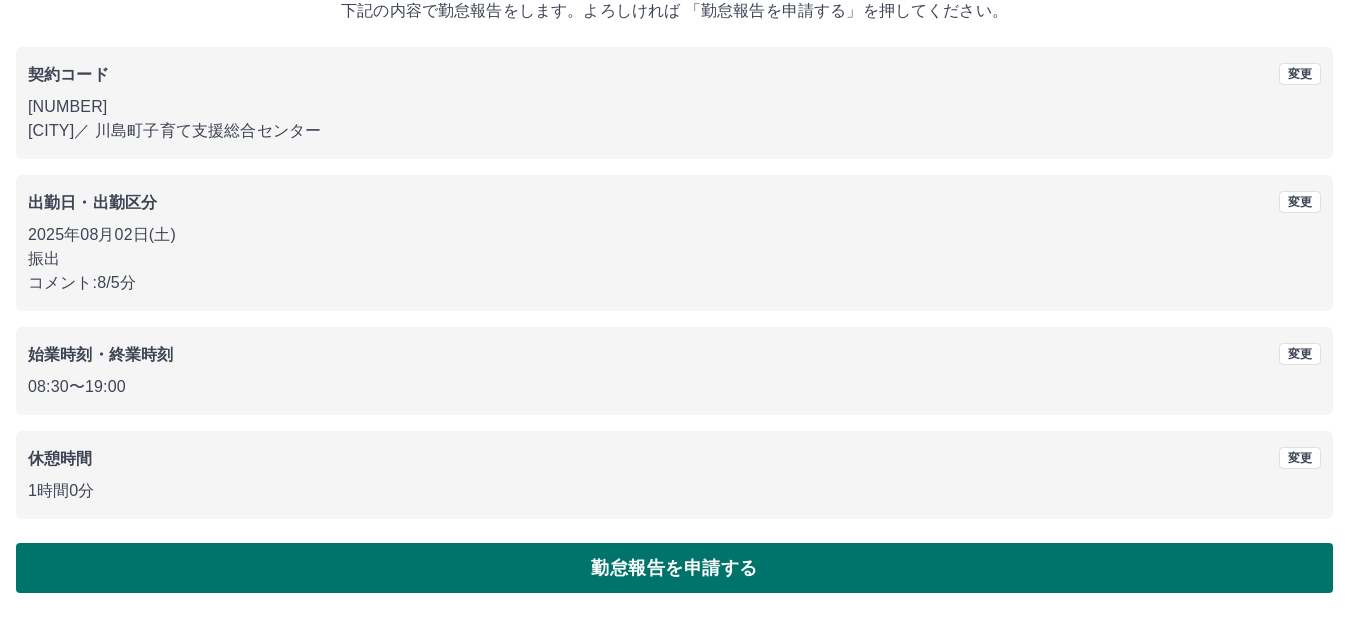 click on "勤怠報告を申請する" at bounding box center (674, 568) 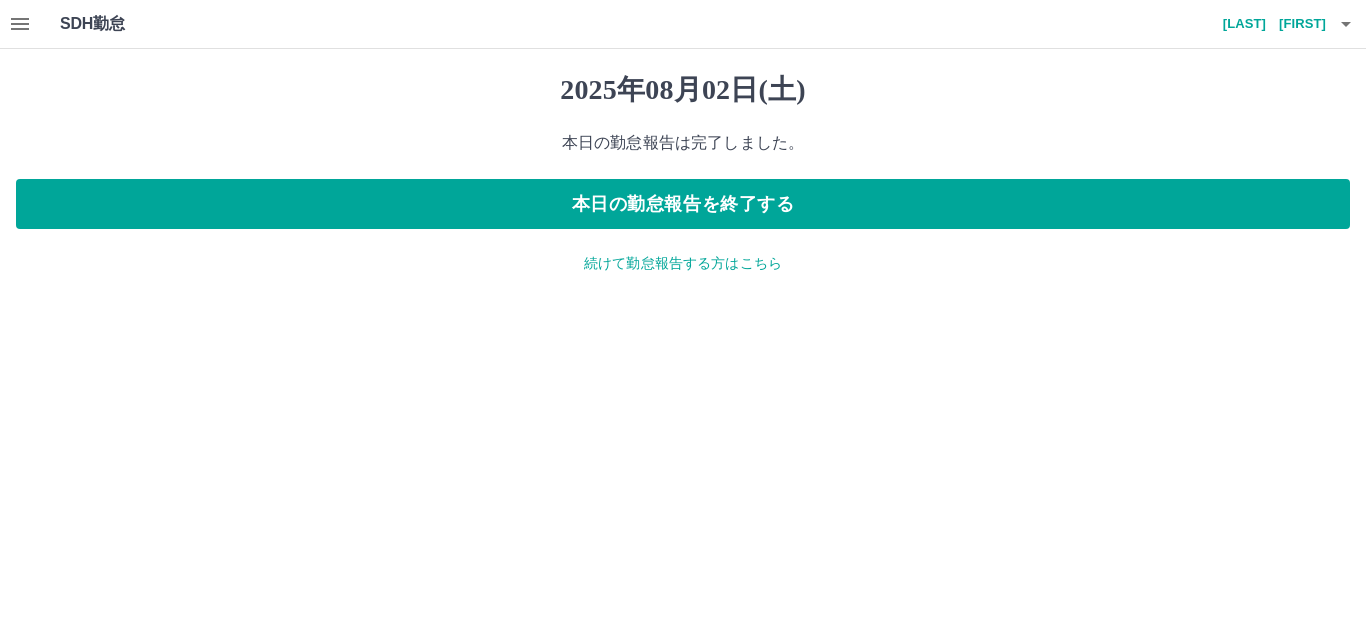 click on "続けて勤怠報告する方はこちら" at bounding box center (683, 263) 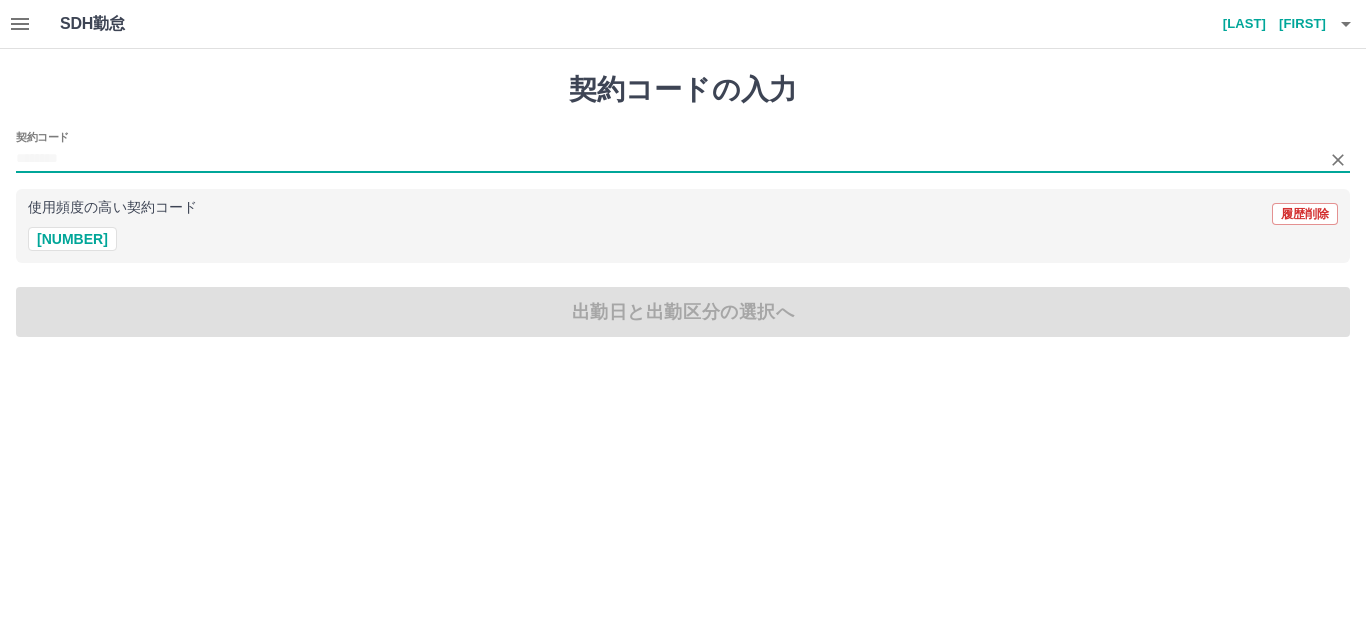 click on "契約コード" at bounding box center [668, 159] 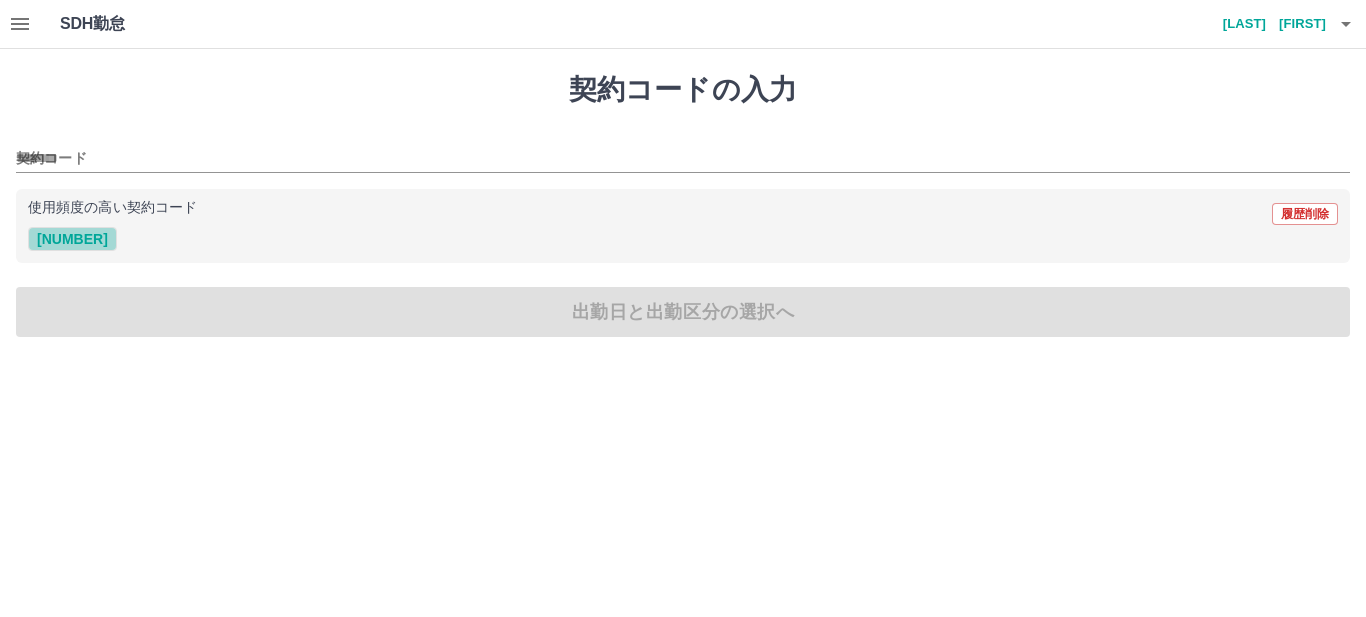 click on "39818001" at bounding box center (72, 239) 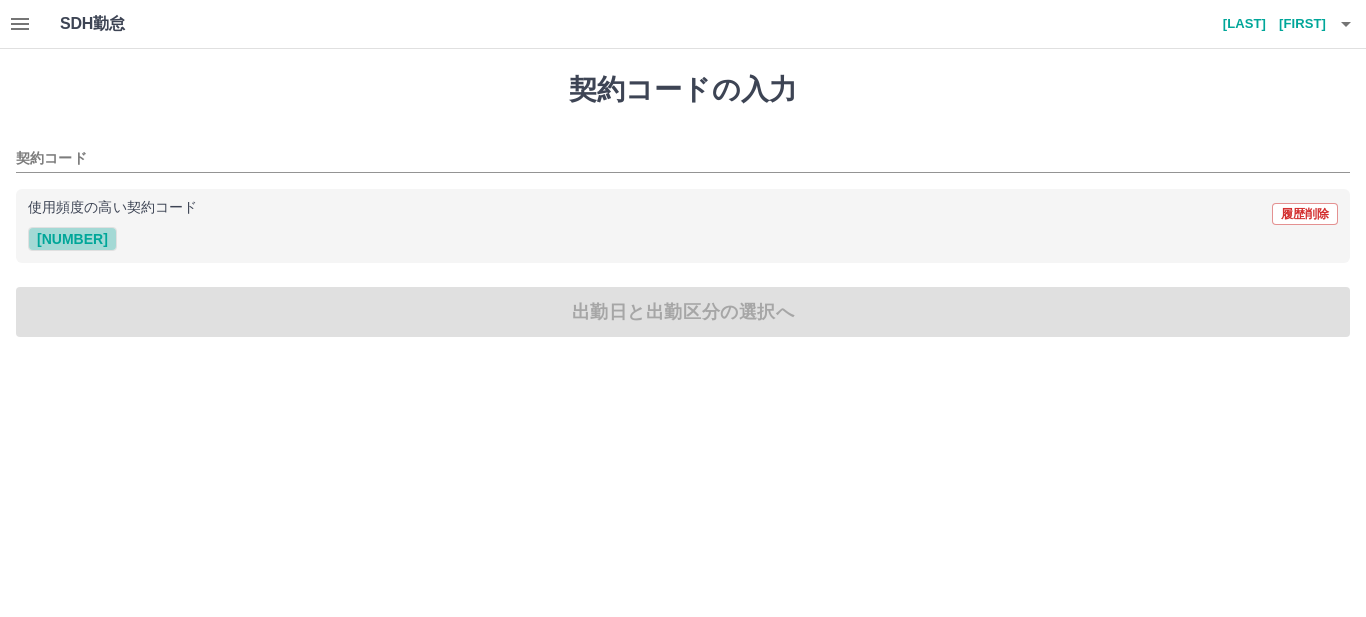 type on "********" 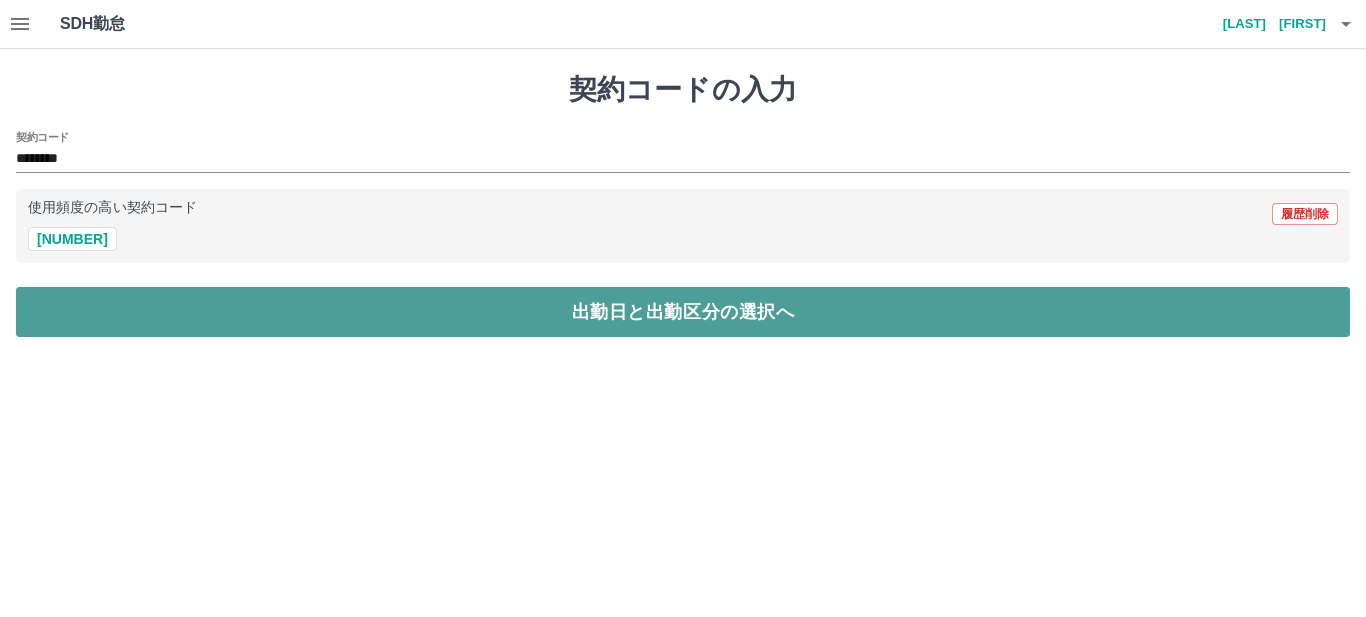 click on "出勤日と出勤区分の選択へ" at bounding box center (683, 312) 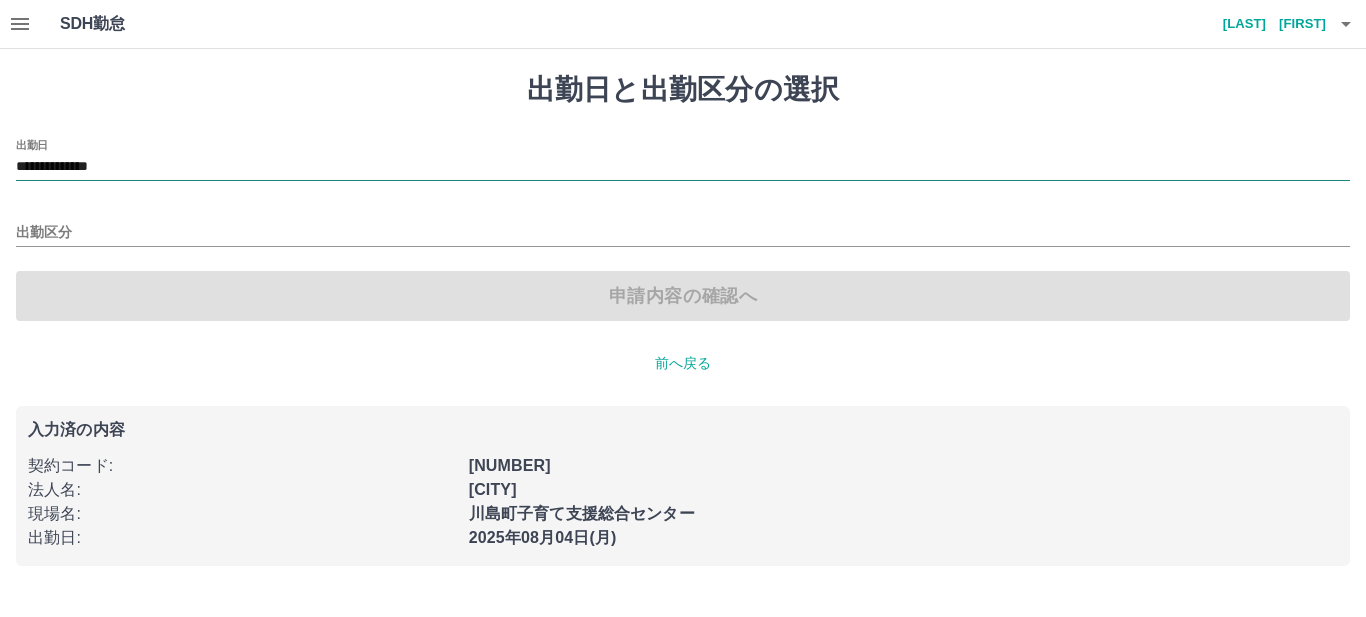 click on "**********" at bounding box center [683, 167] 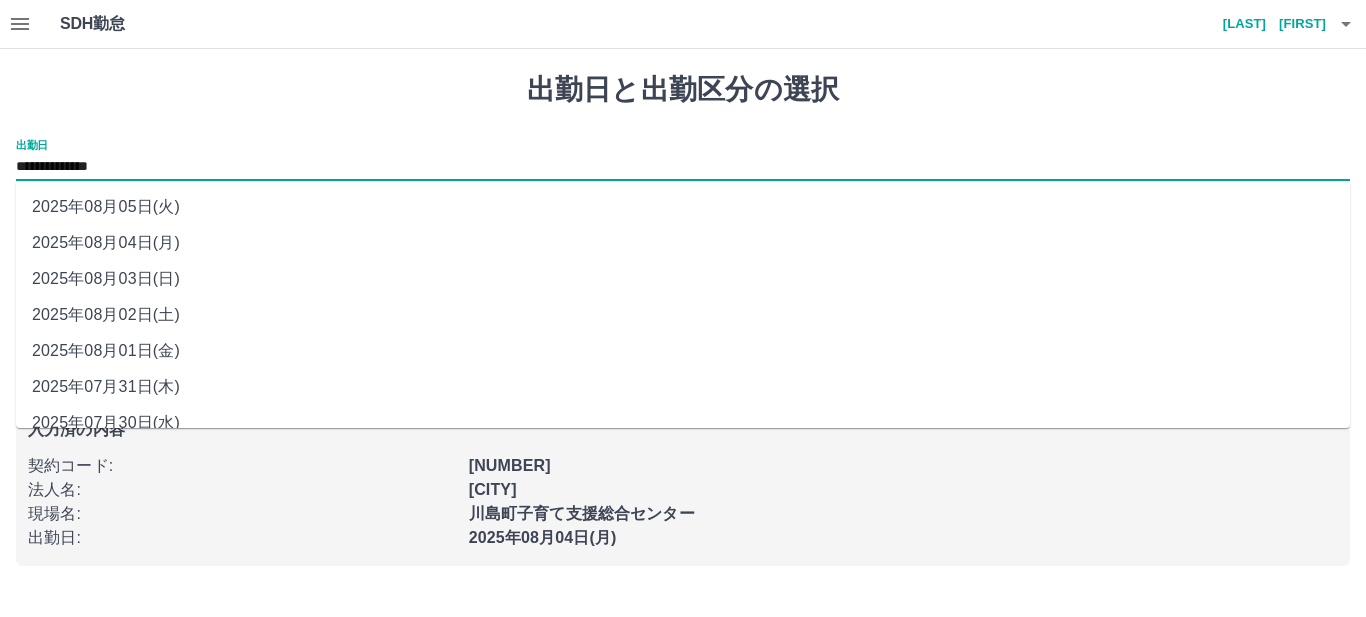 click on "2025年08月03日(日)" at bounding box center (683, 279) 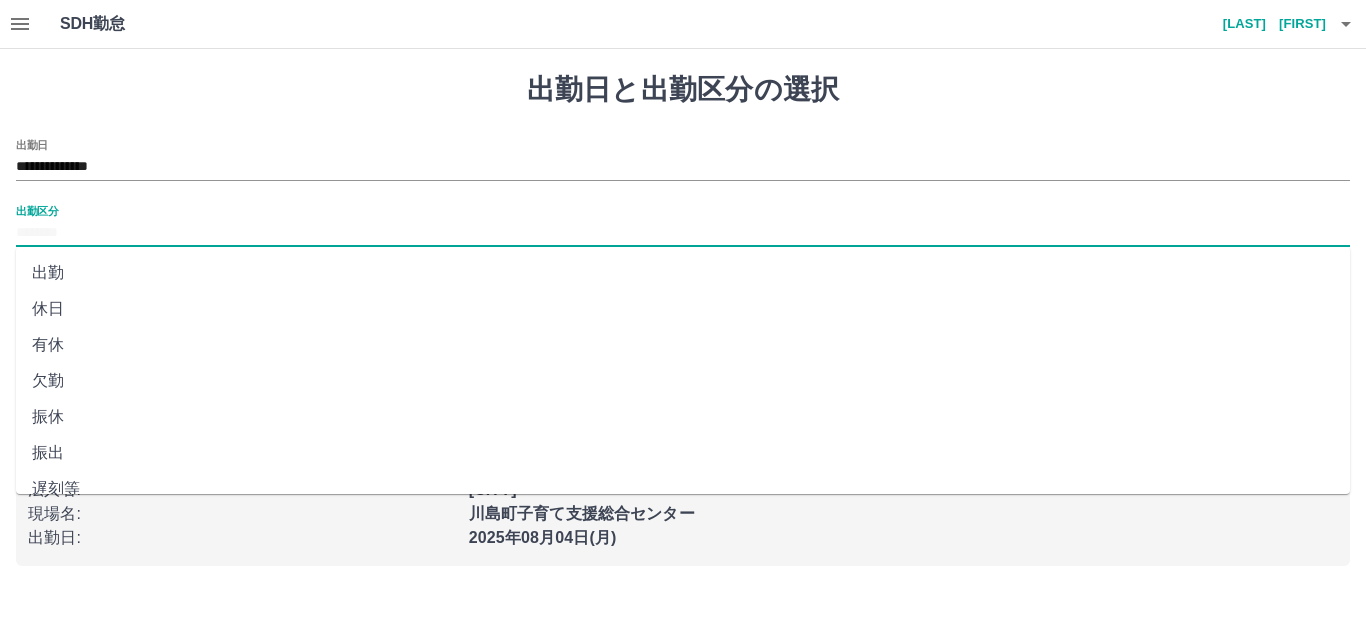 click on "出勤区分" at bounding box center [683, 233] 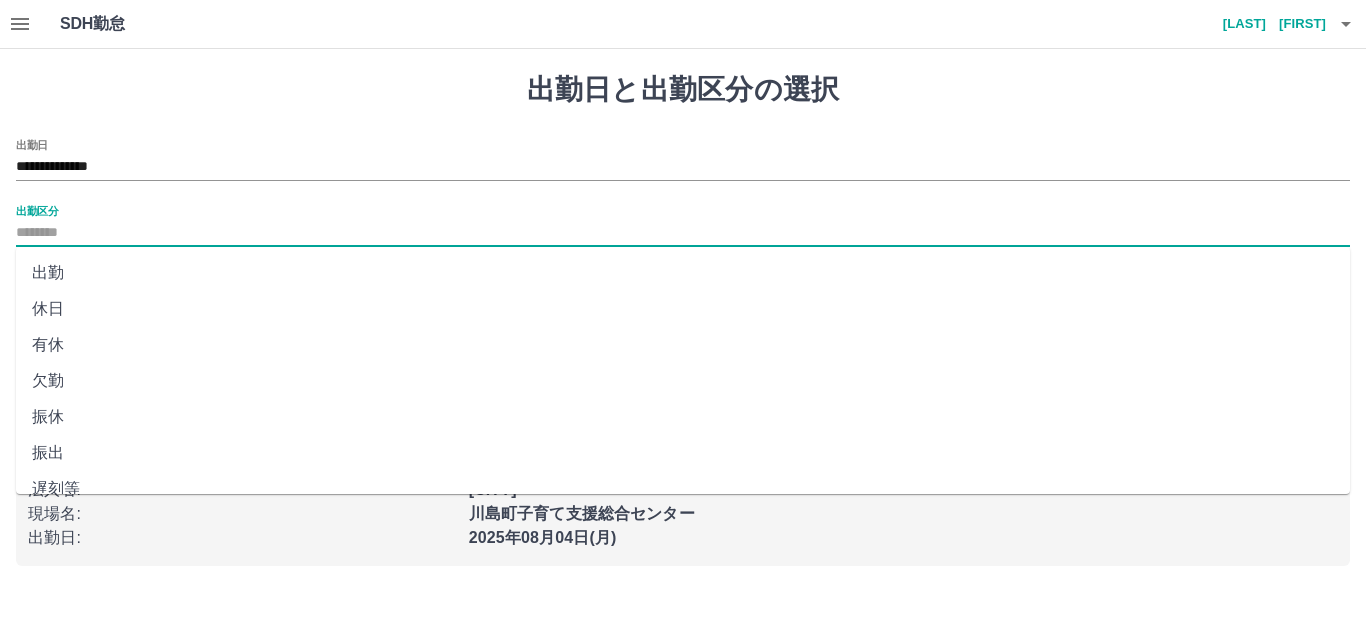 click on "休日" at bounding box center [683, 309] 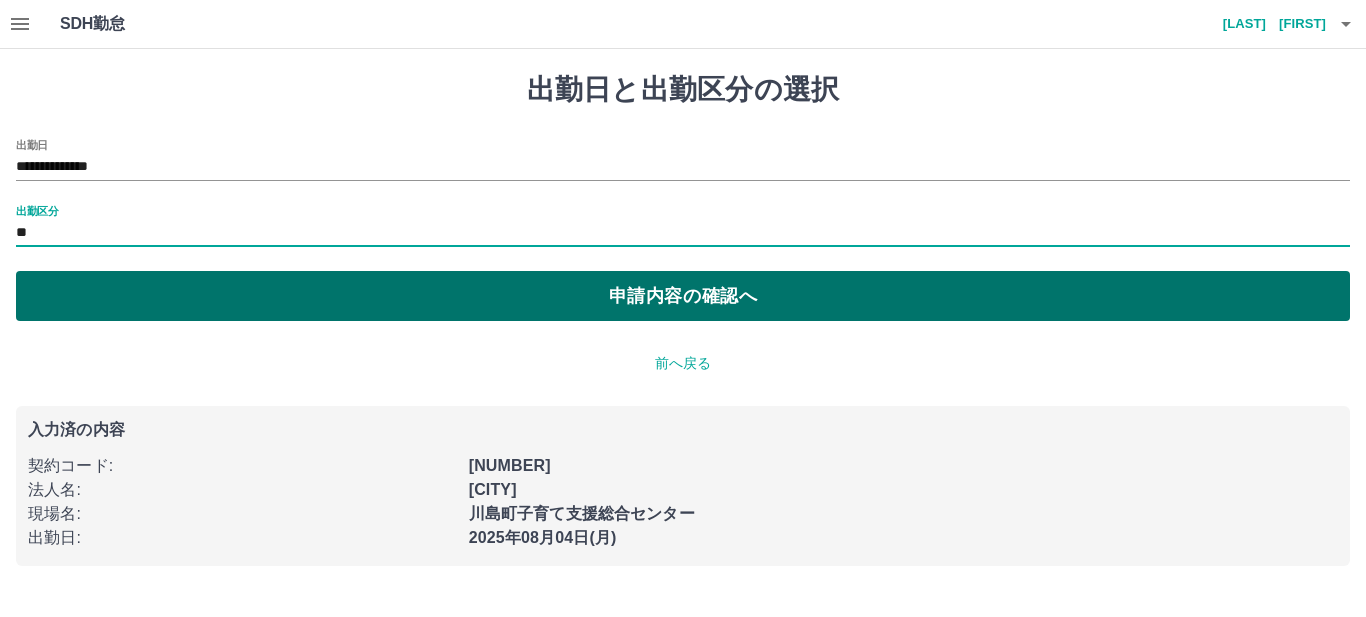 click on "申請内容の確認へ" at bounding box center (683, 296) 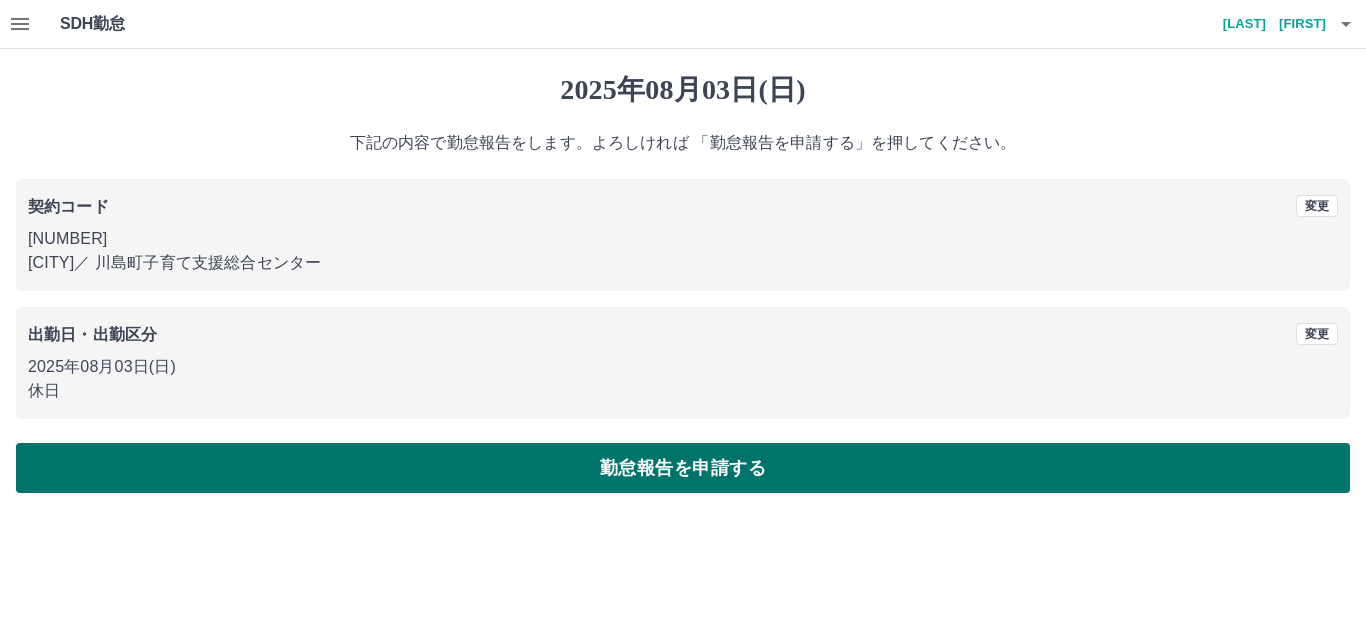 click on "勤怠報告を申請する" at bounding box center (683, 468) 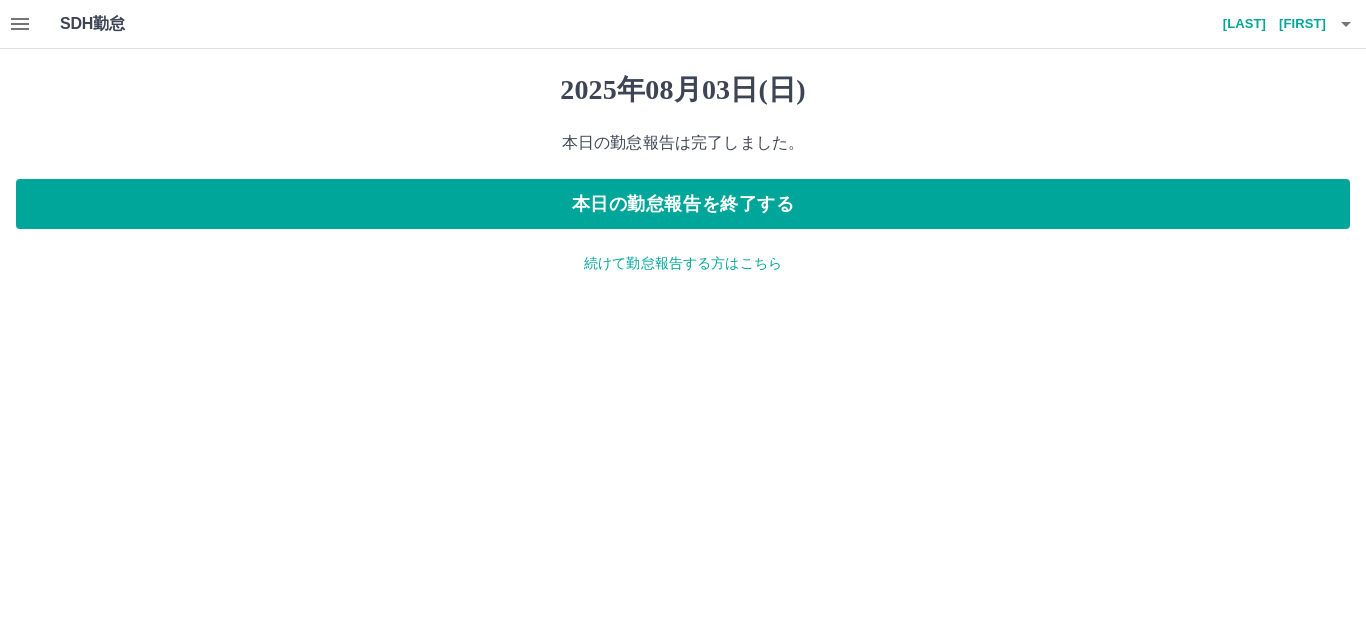 click on "続けて勤怠報告する方はこちら" at bounding box center (683, 263) 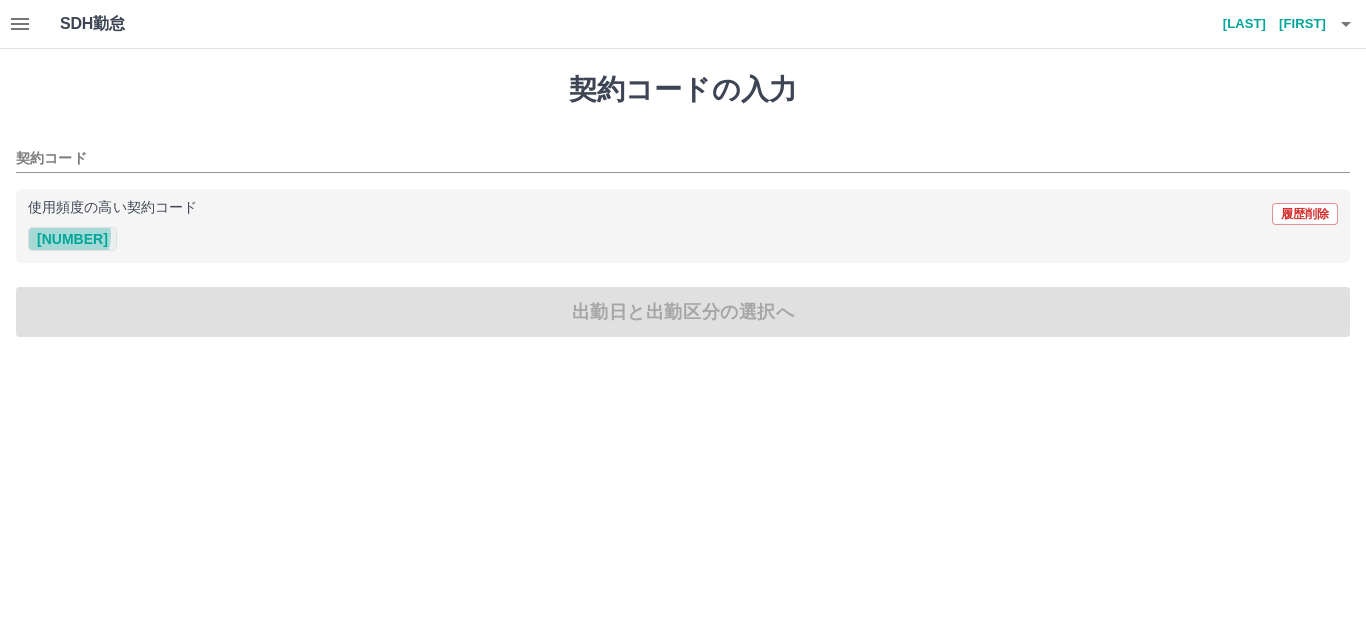 click on "39818001" at bounding box center (72, 239) 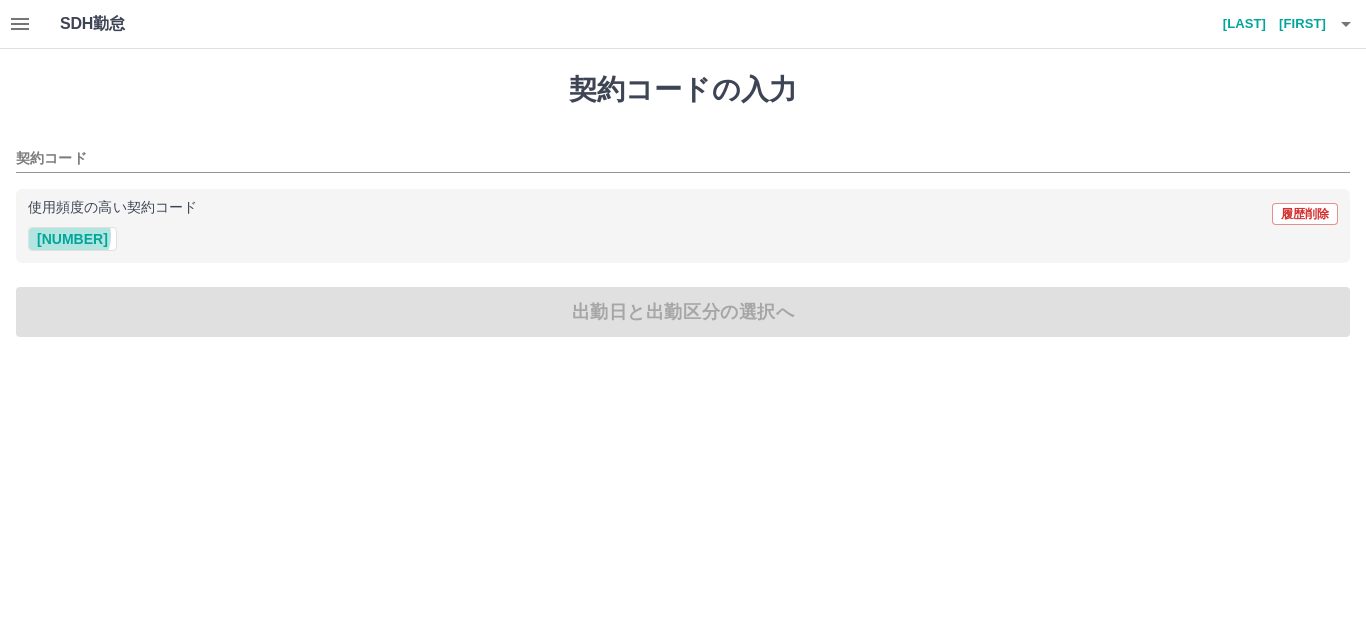 type on "********" 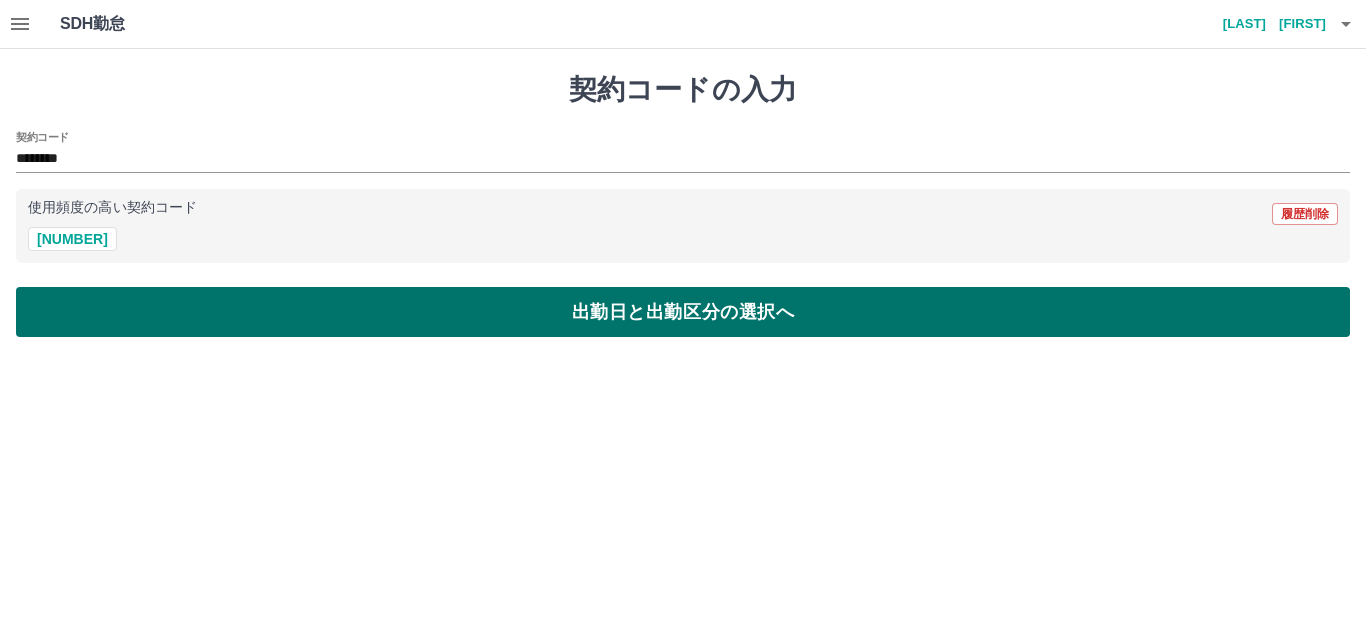 click on "出勤日と出勤区分の選択へ" at bounding box center (683, 312) 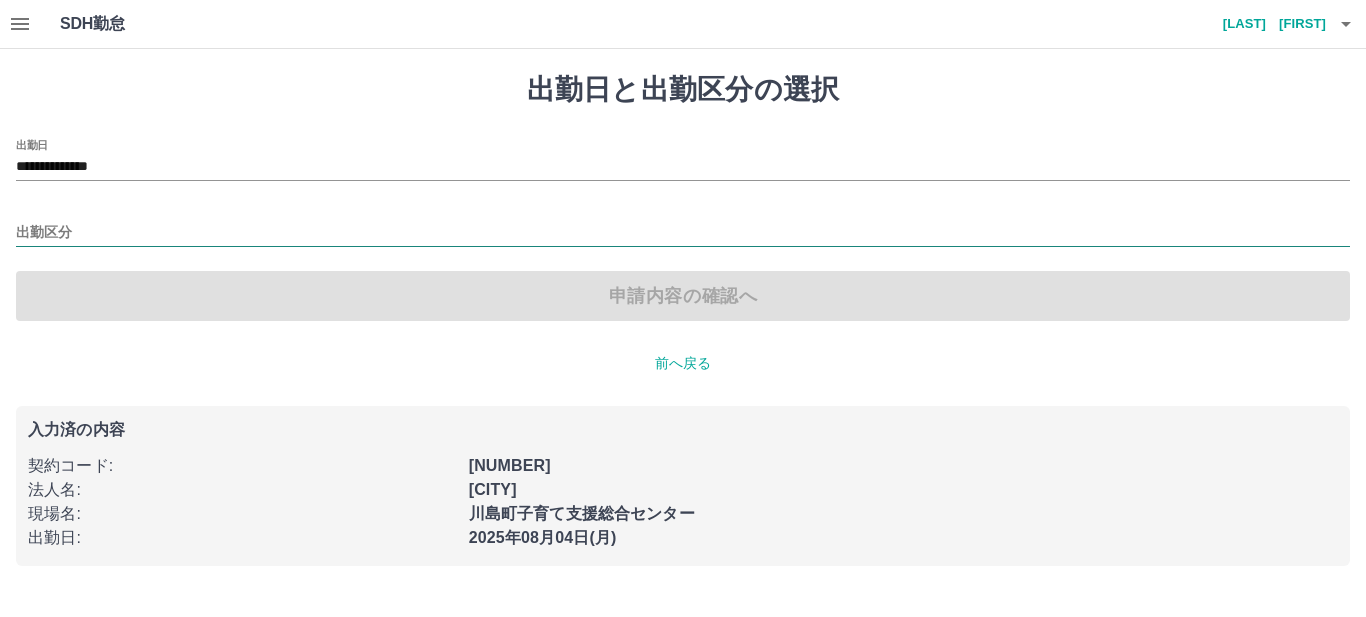 click on "出勤区分" at bounding box center (683, 233) 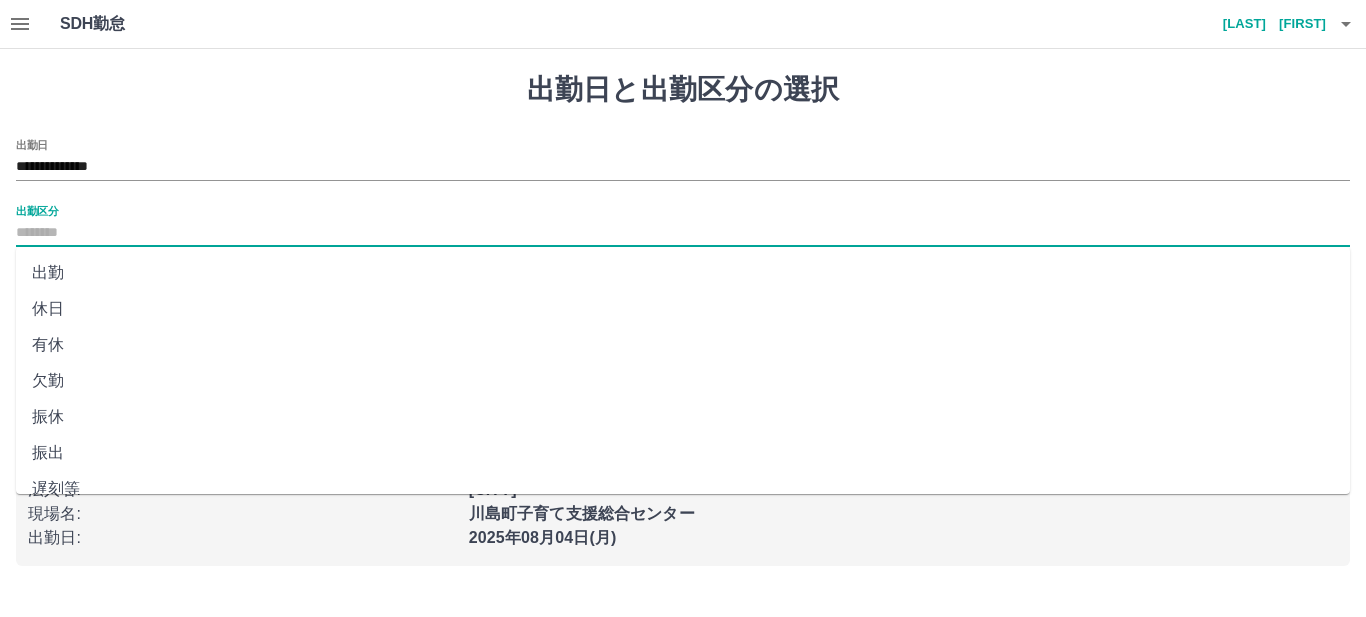 click on "出勤" at bounding box center [683, 273] 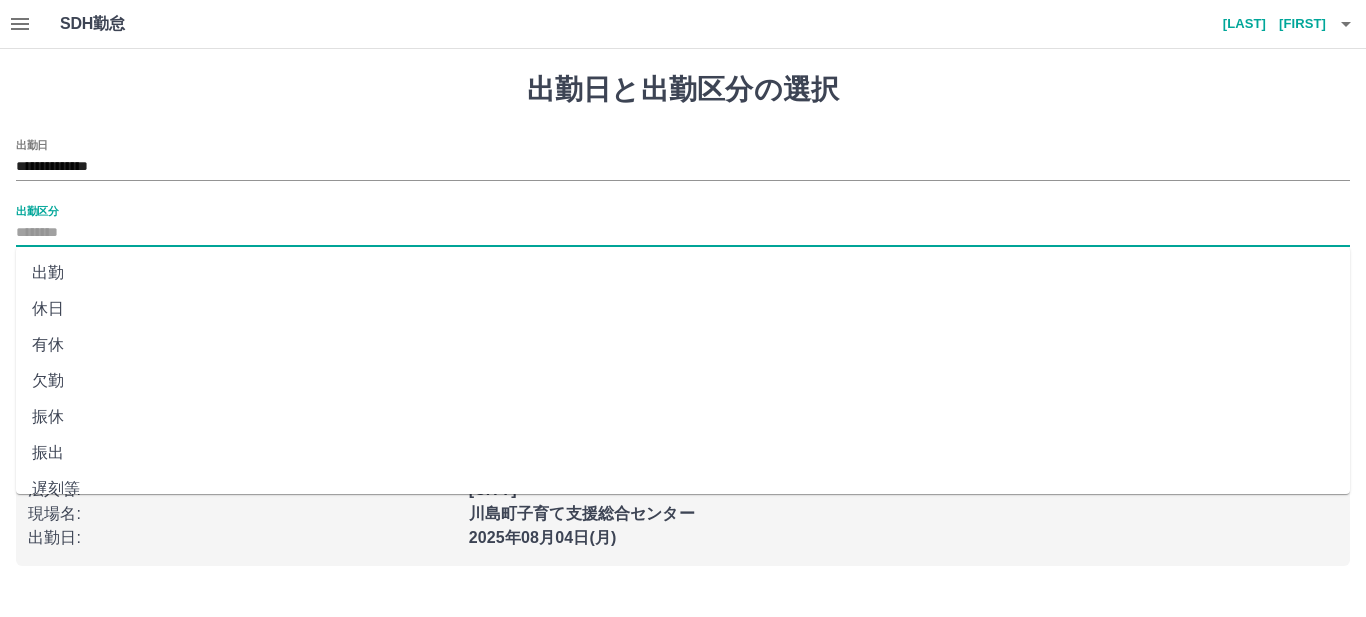 type on "**" 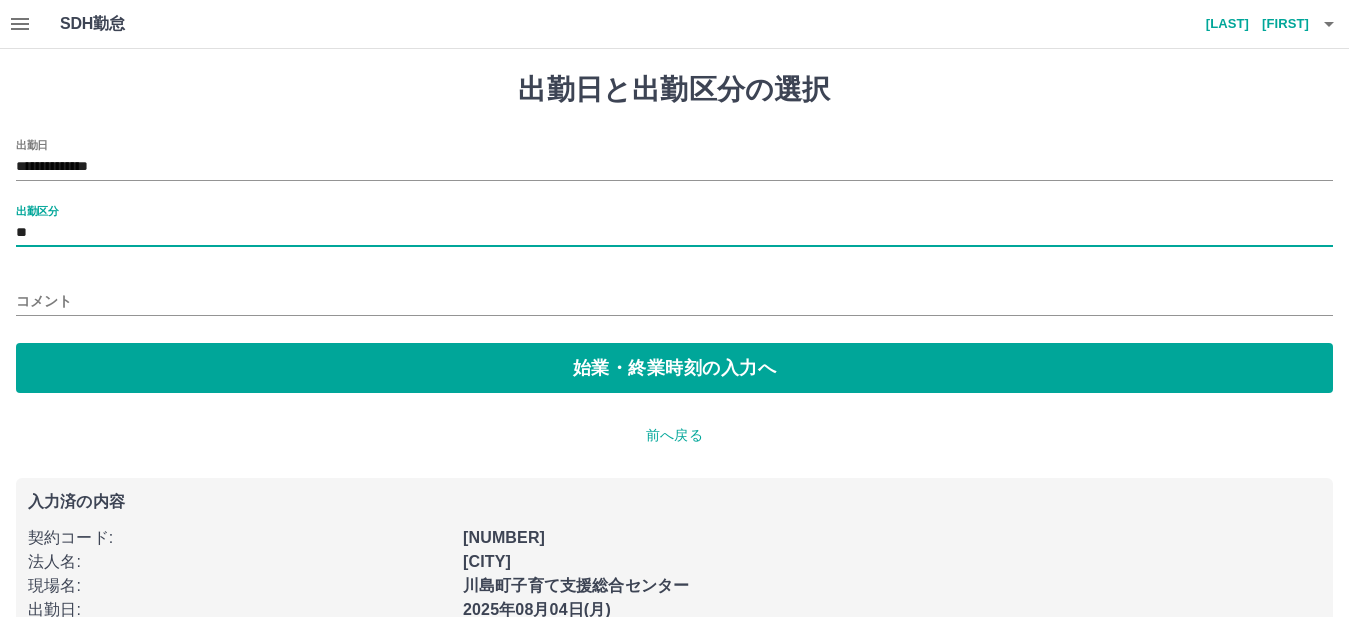 click on "コメント" at bounding box center [674, 301] 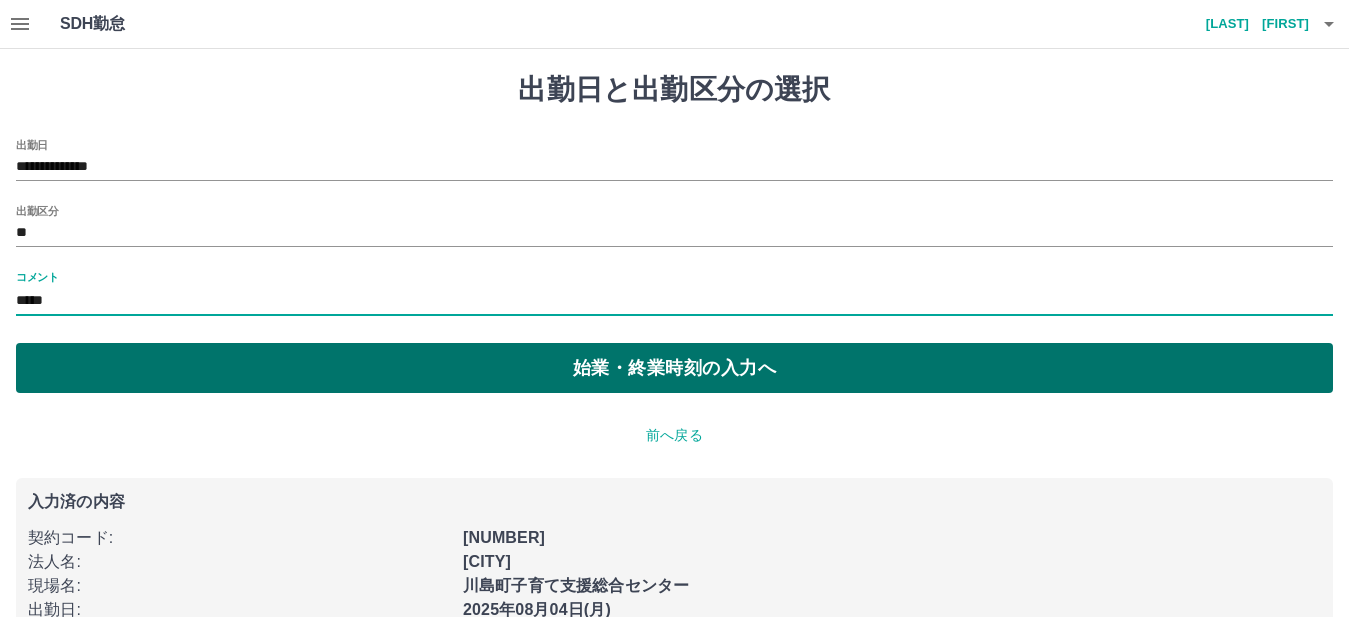 type on "*****" 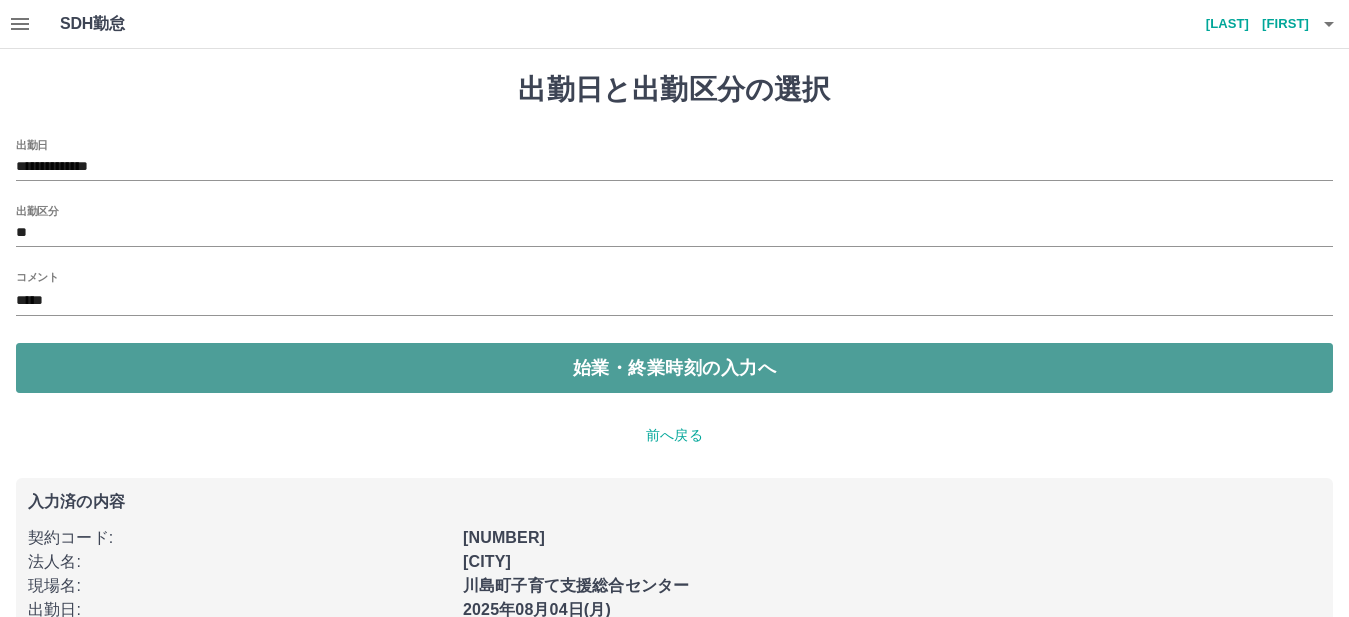 click on "始業・終業時刻の入力へ" at bounding box center [674, 368] 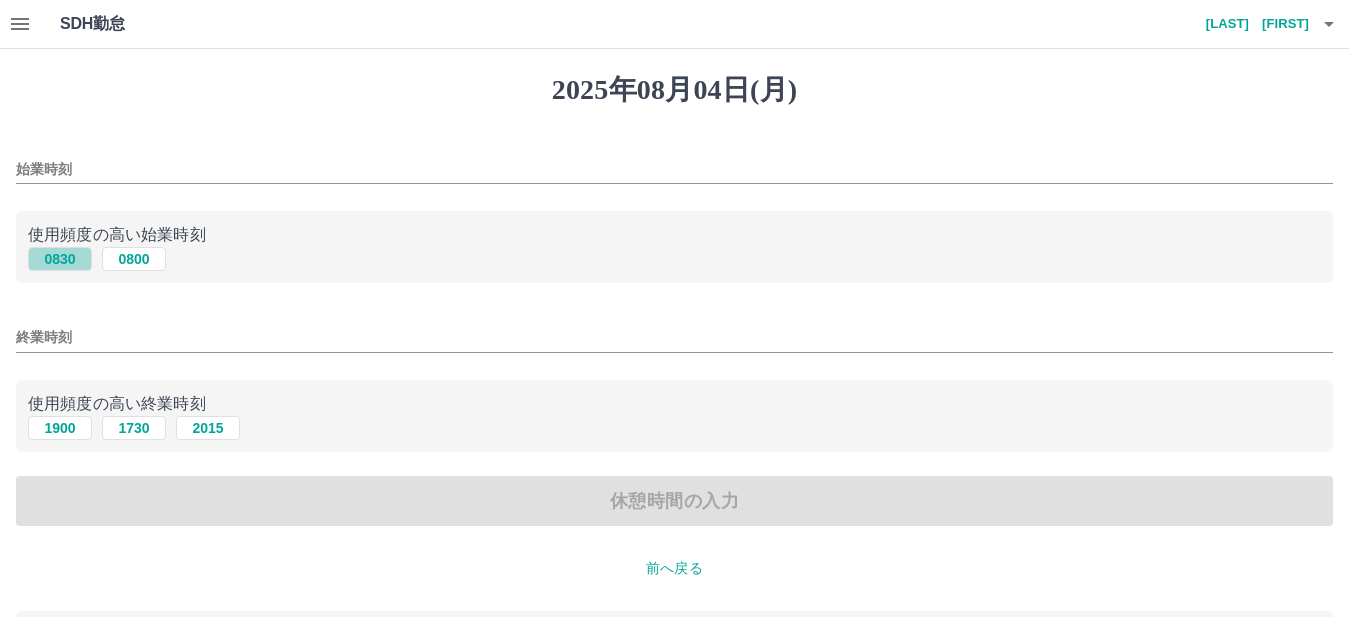 click on "0830" at bounding box center [60, 259] 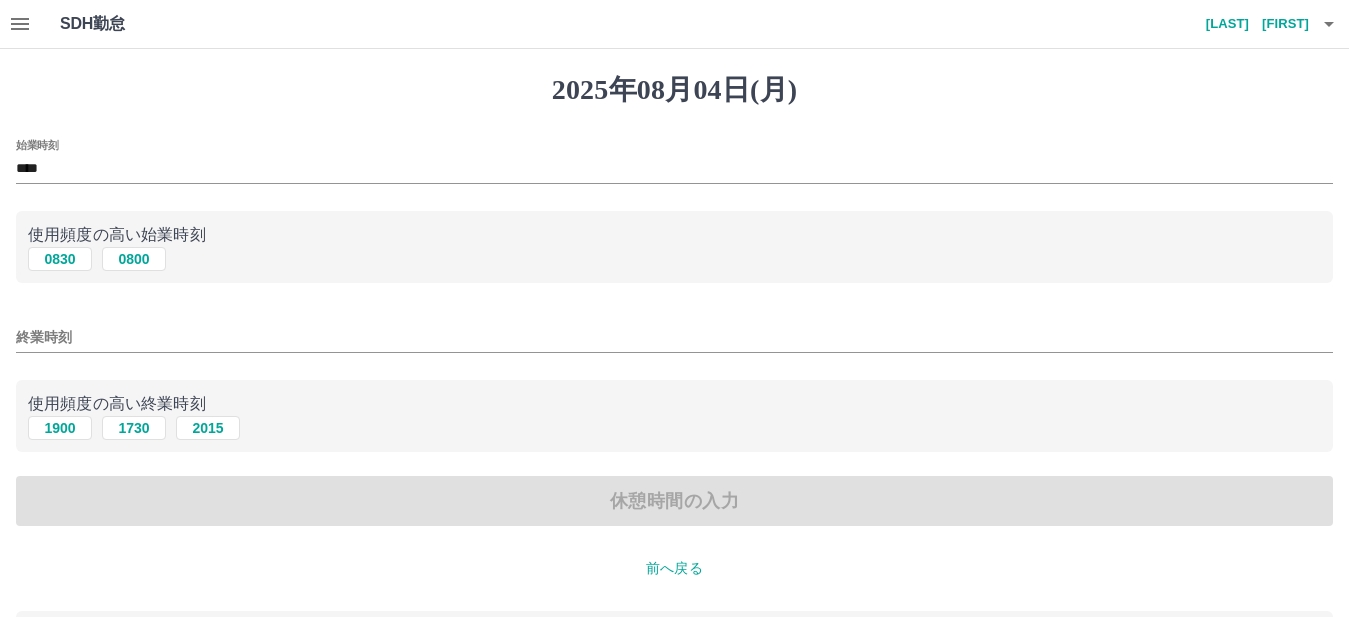 click on "終業時刻" at bounding box center [674, 337] 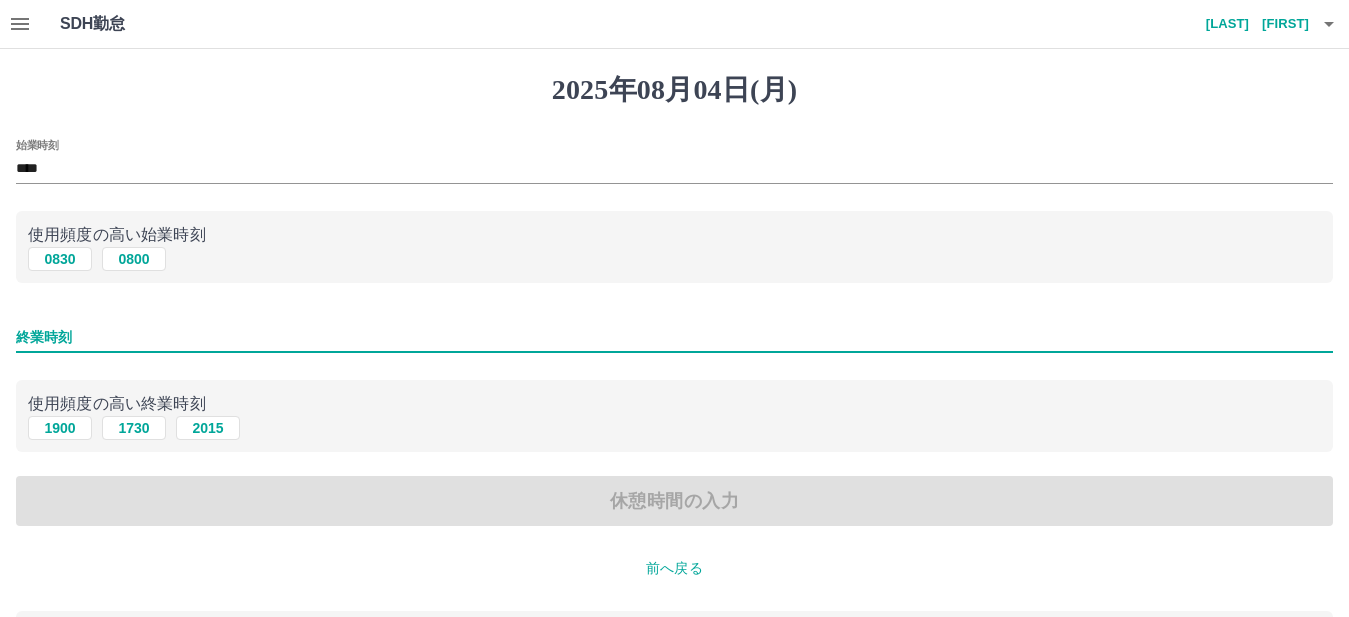 click on "終業時刻" at bounding box center (674, 337) 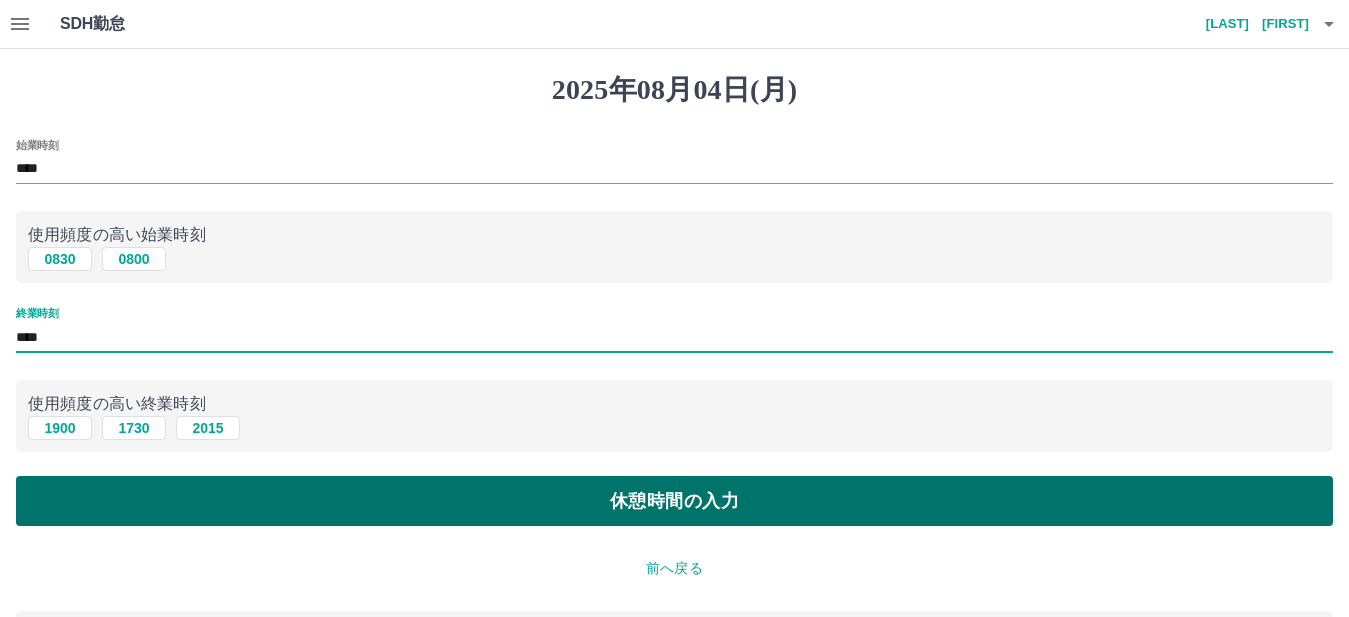 type on "****" 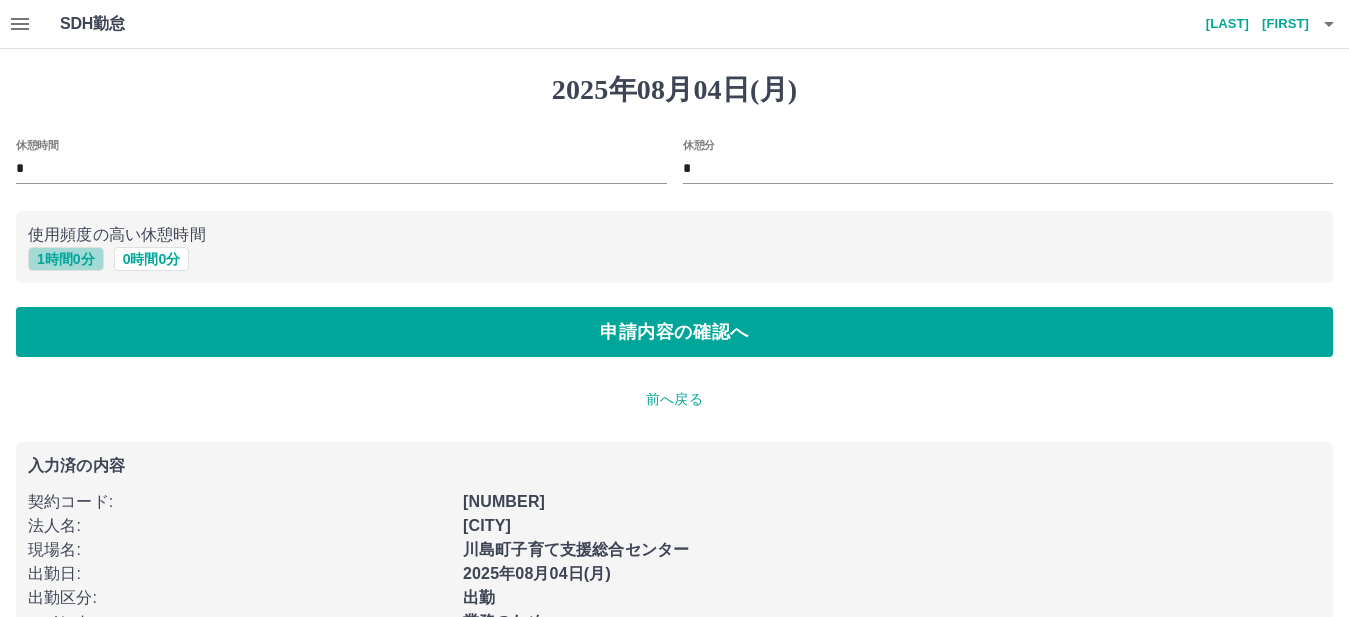 click on "1 時間 0 分" at bounding box center (66, 259) 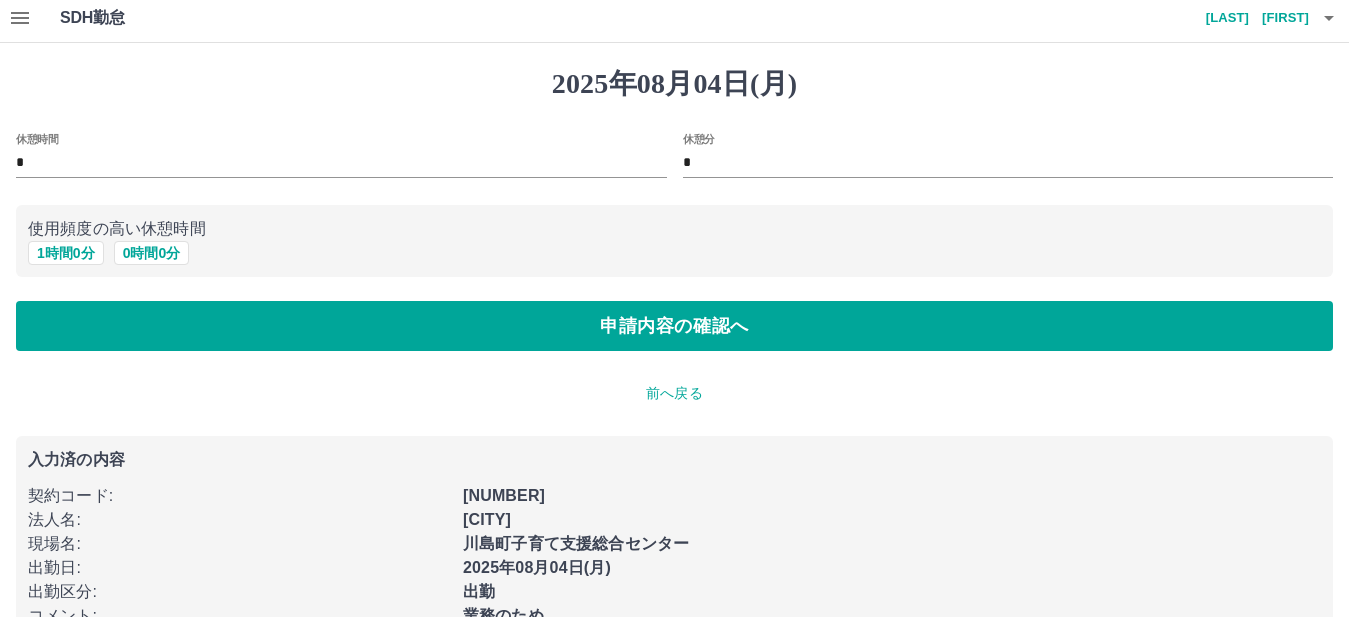 scroll, scrollTop: 106, scrollLeft: 0, axis: vertical 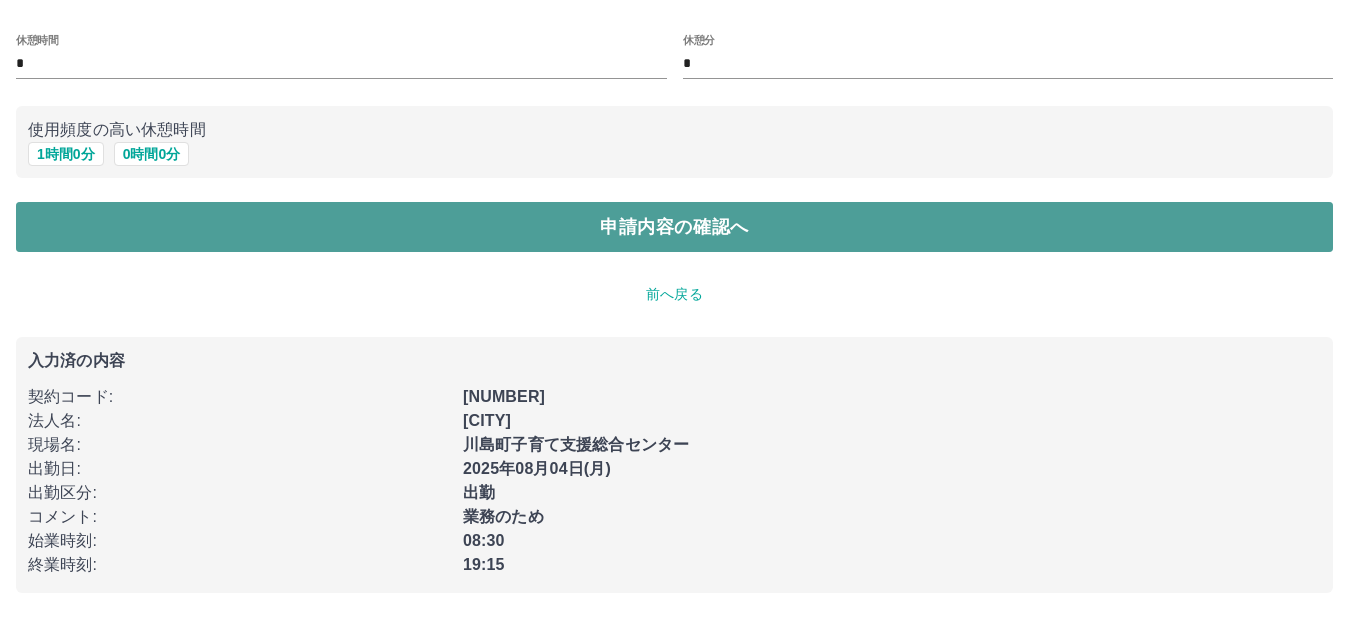 click on "申請内容の確認へ" at bounding box center [674, 227] 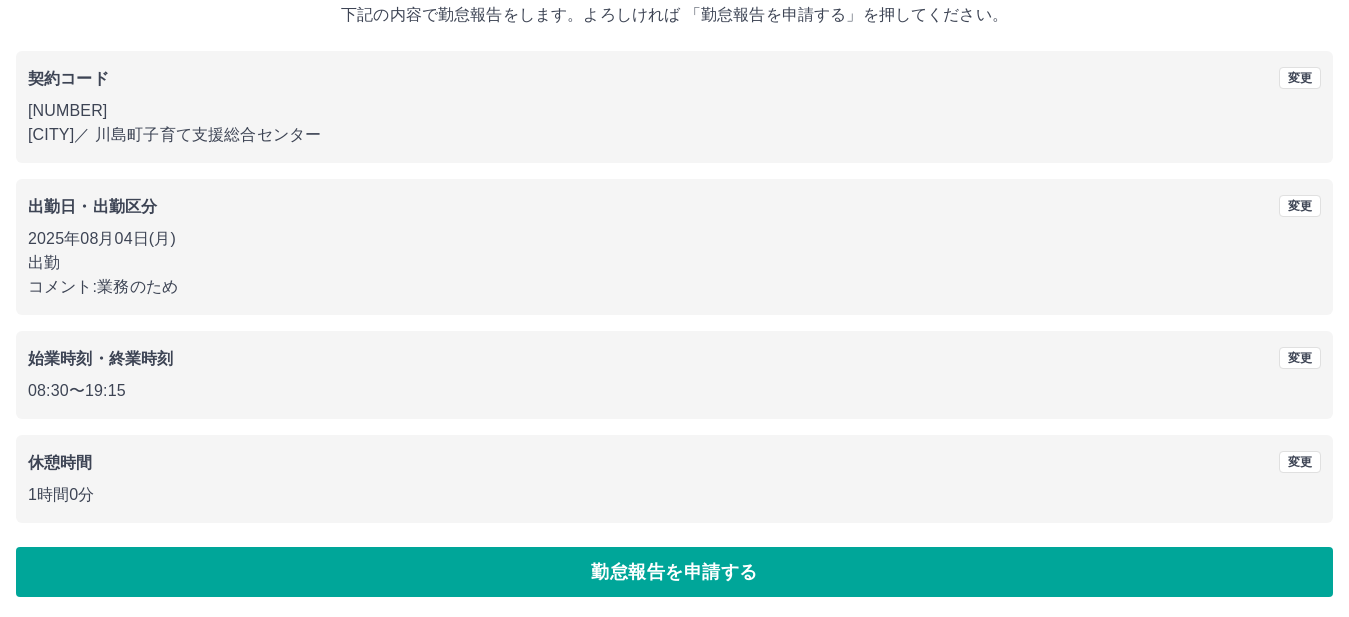 scroll, scrollTop: 132, scrollLeft: 0, axis: vertical 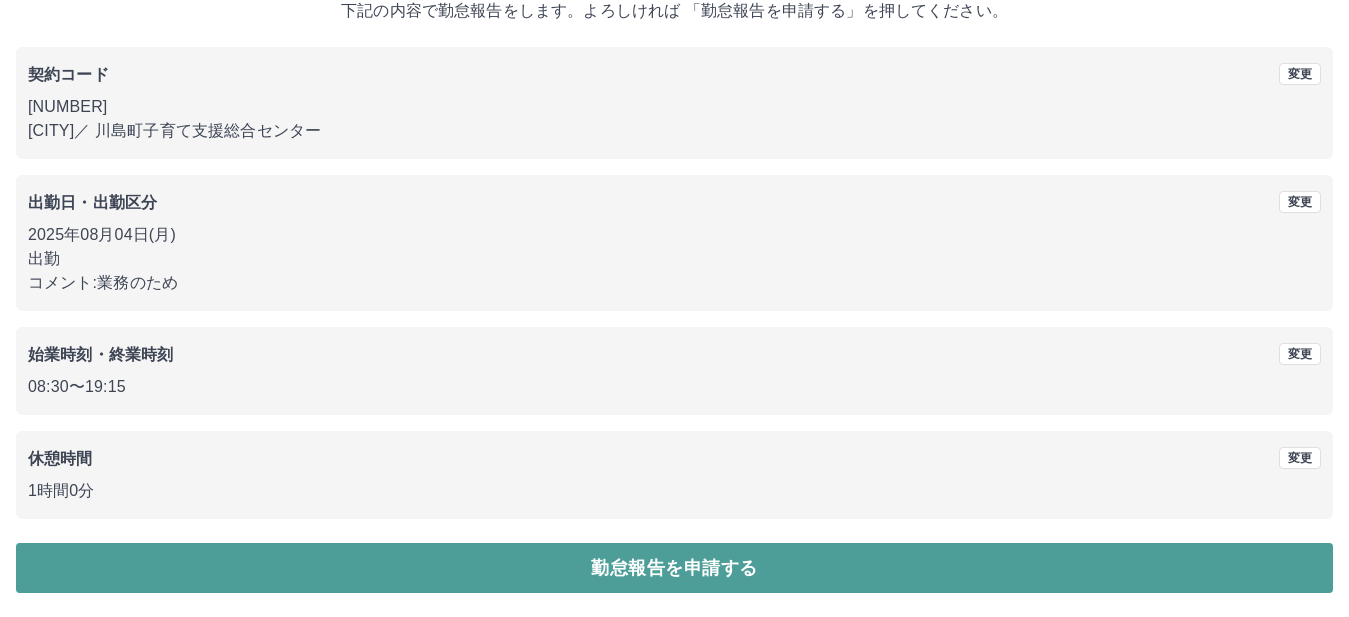 click on "勤怠報告を申請する" at bounding box center (674, 568) 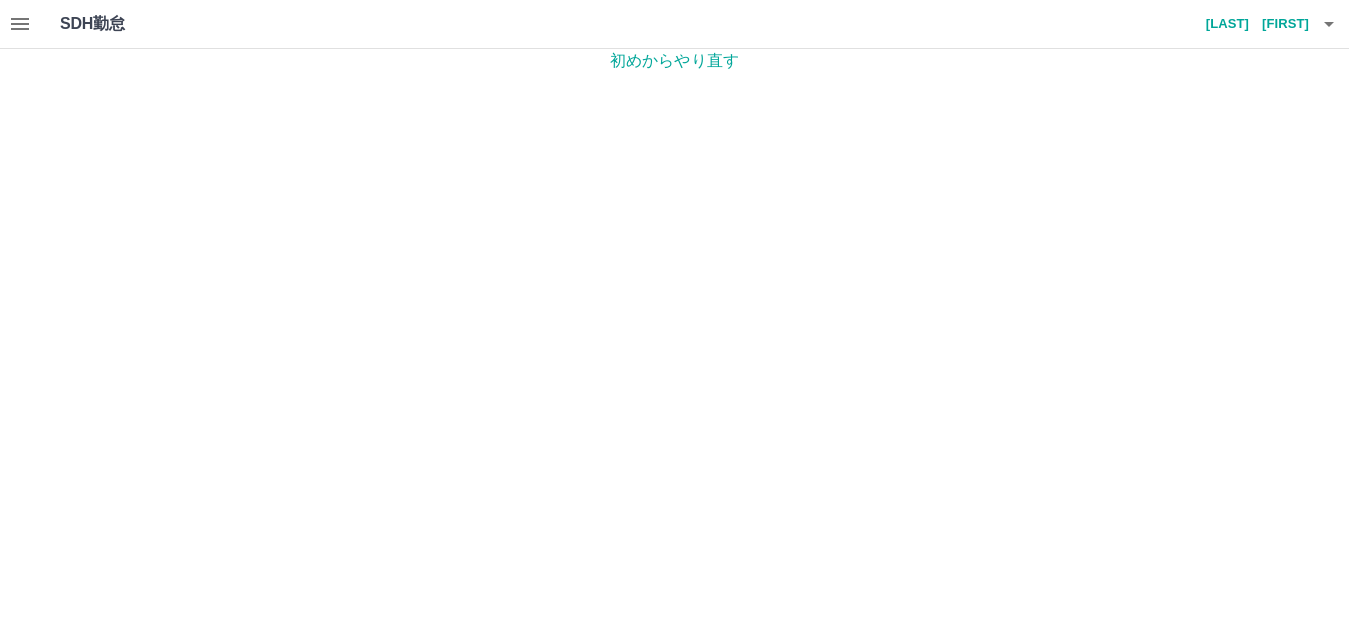 scroll, scrollTop: 0, scrollLeft: 0, axis: both 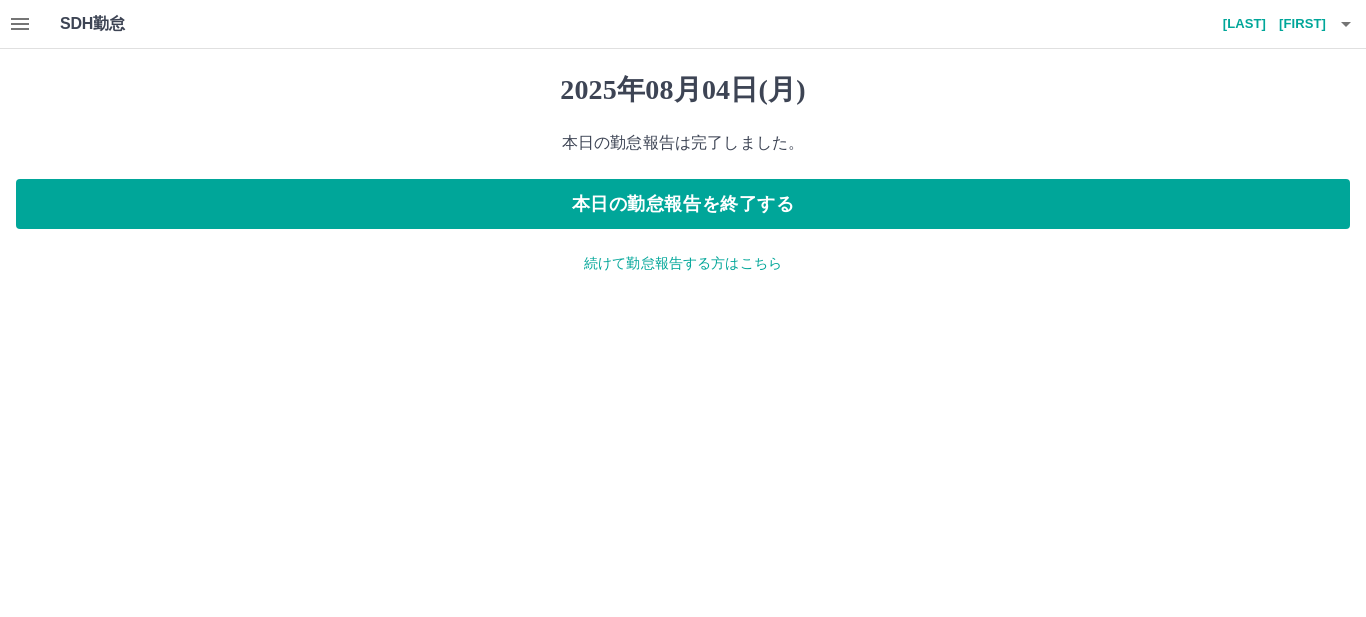 click on "続けて勤怠報告する方はこちら" at bounding box center (683, 263) 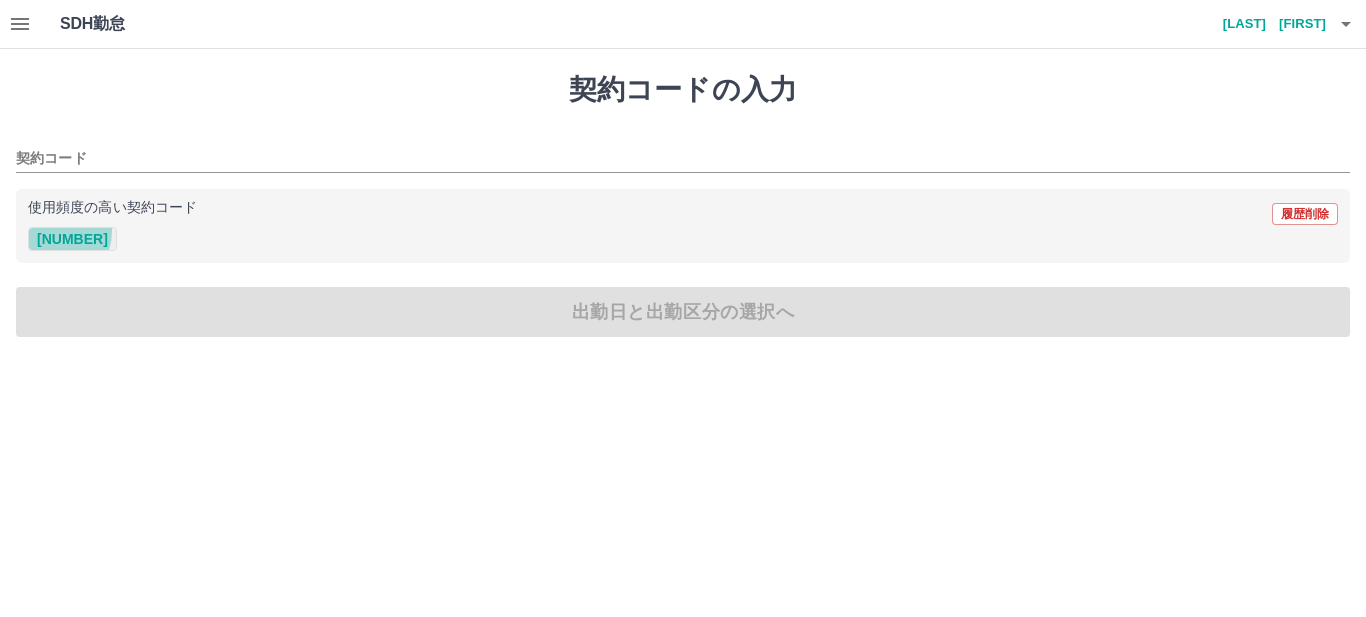 click on "39818001" at bounding box center (72, 239) 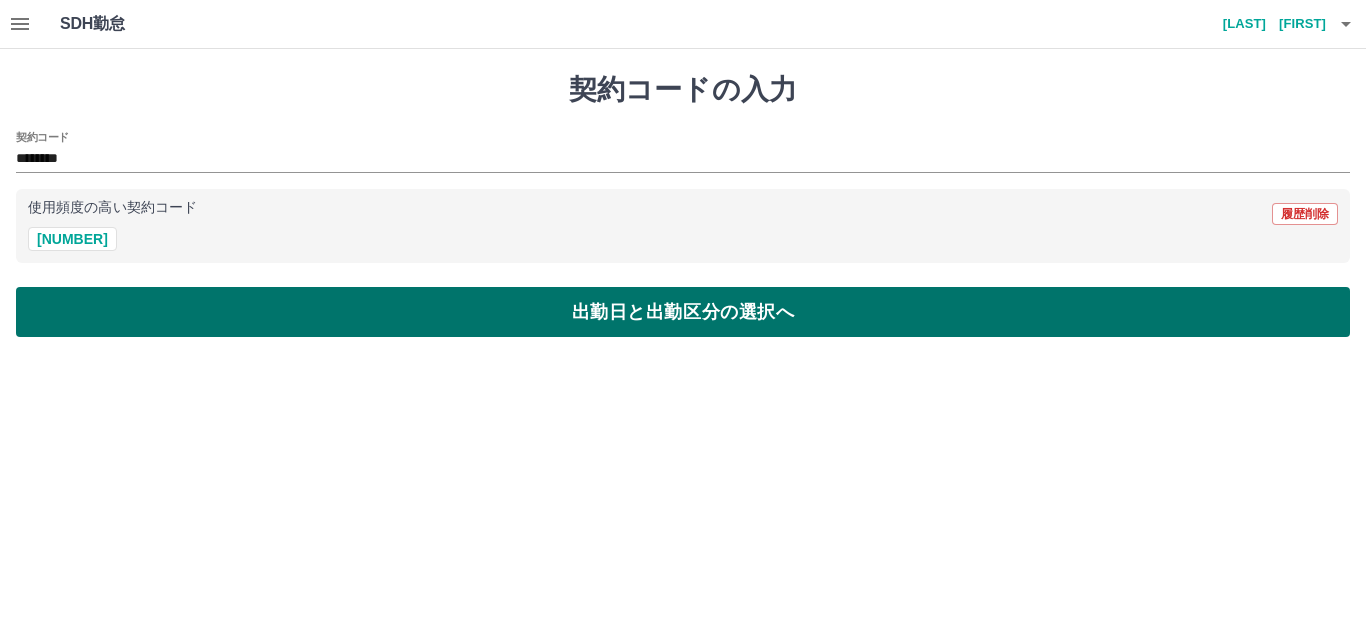 click on "出勤日と出勤区分の選択へ" at bounding box center [683, 312] 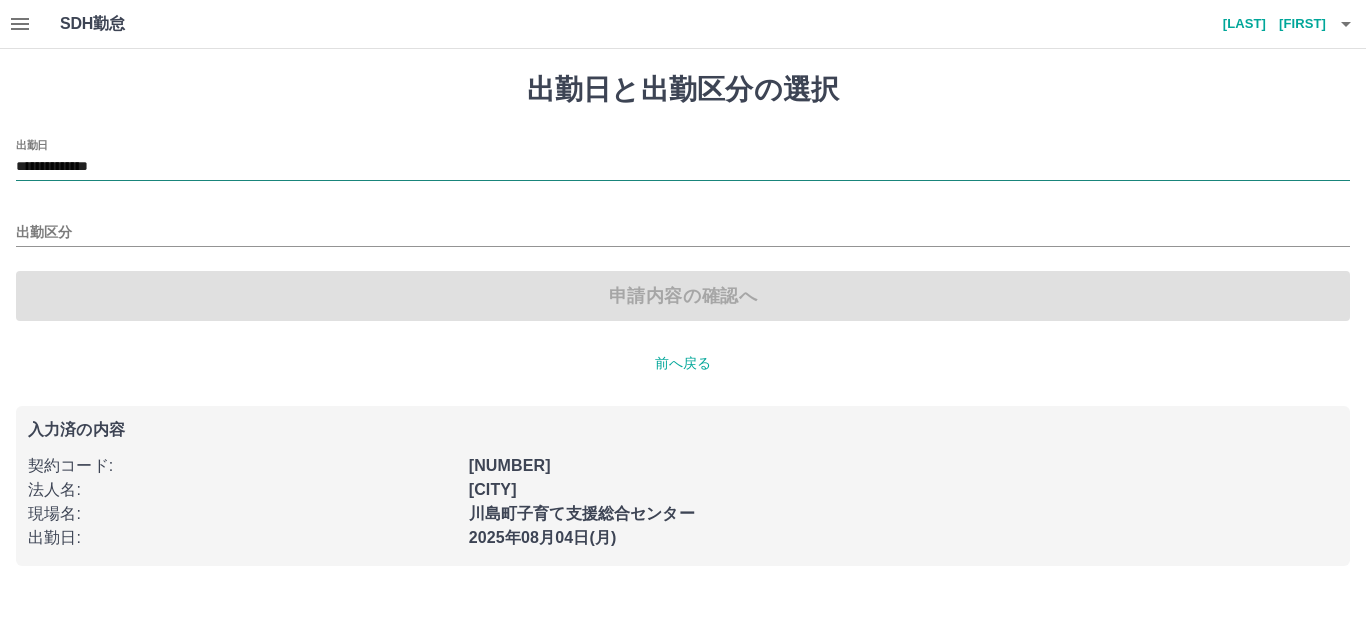 click on "**********" at bounding box center [683, 167] 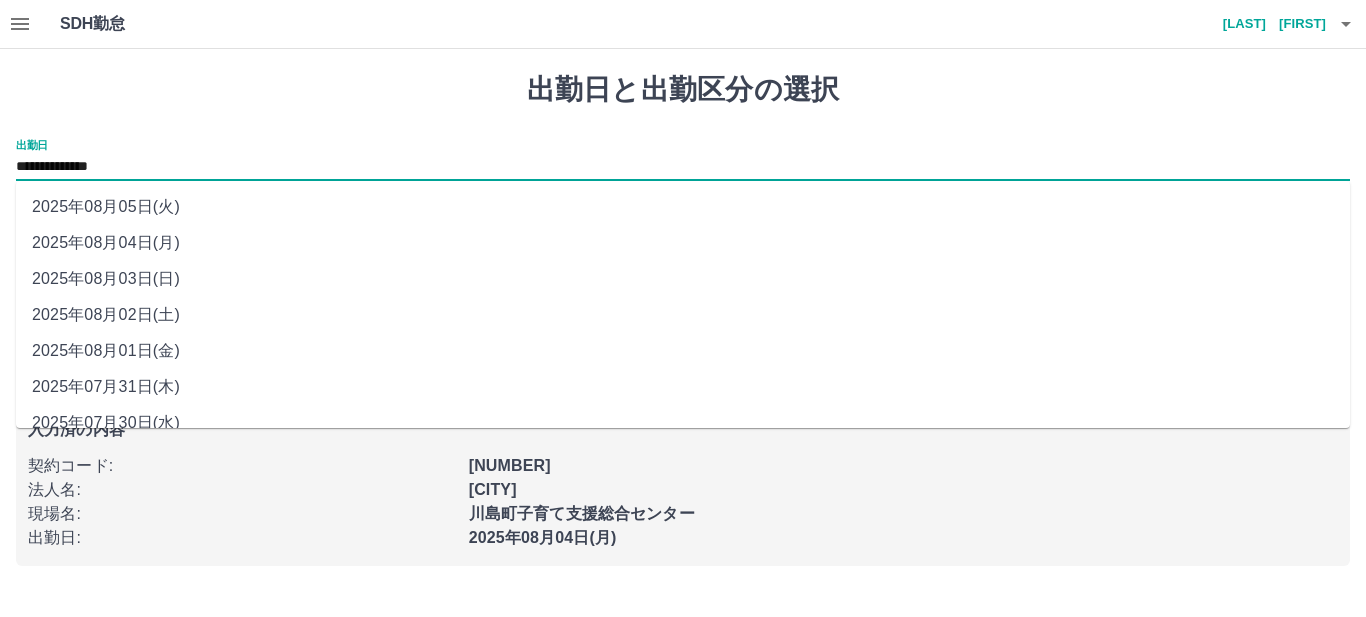 click on "2025年08月05日(火)" at bounding box center (683, 207) 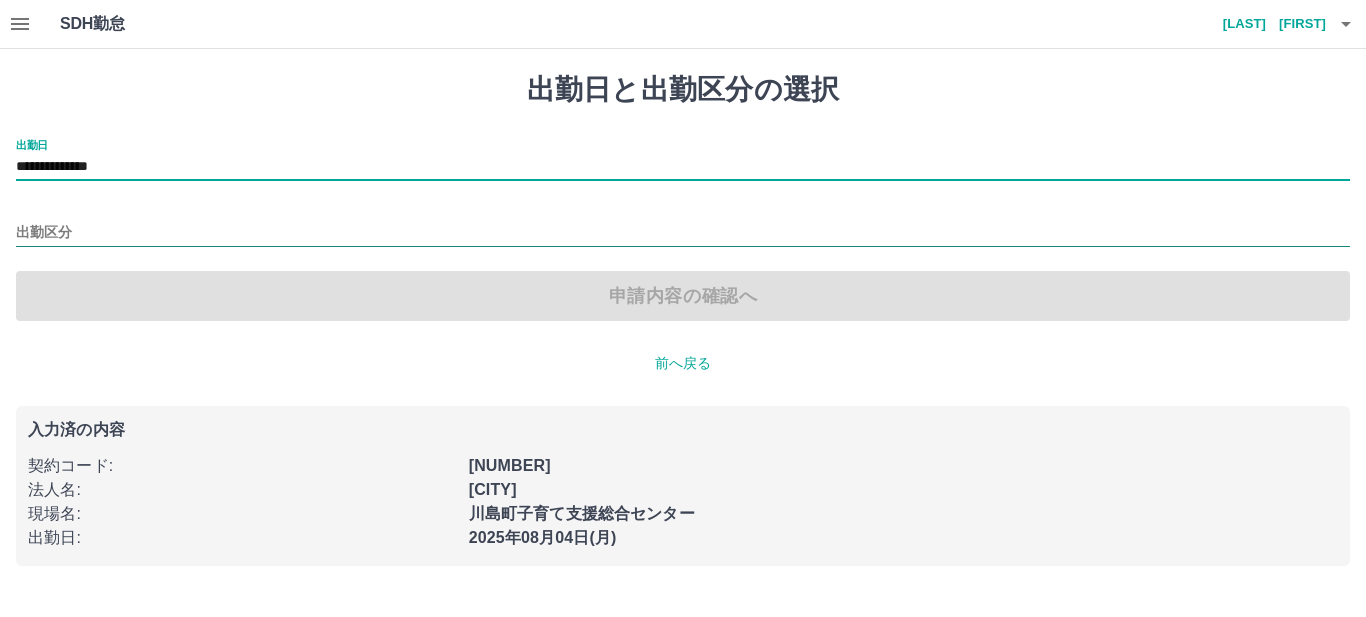 click on "出勤区分" at bounding box center (683, 233) 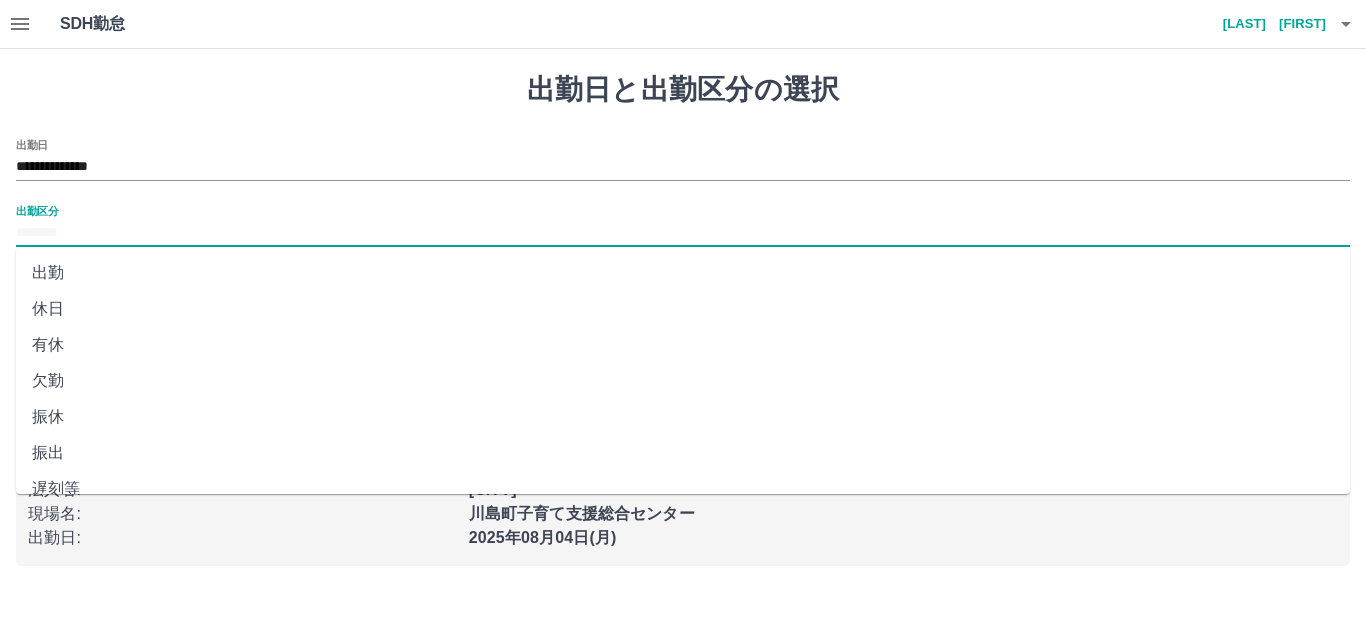click on "振休" at bounding box center (683, 417) 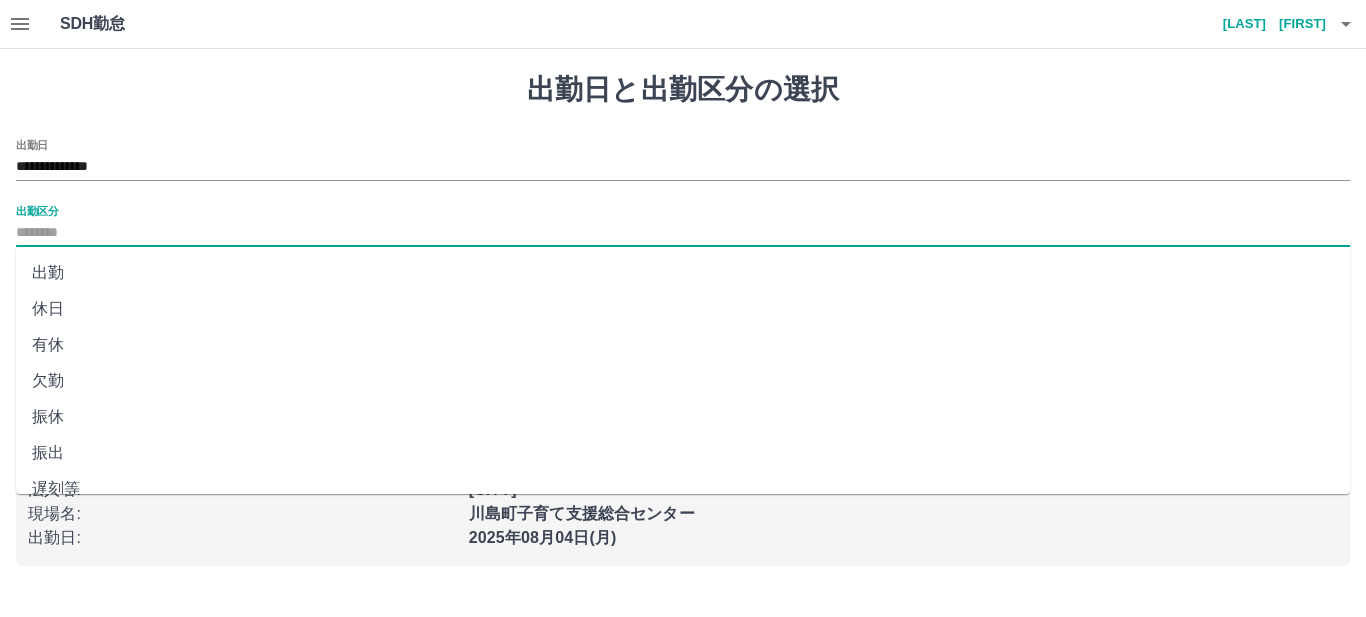 type on "**" 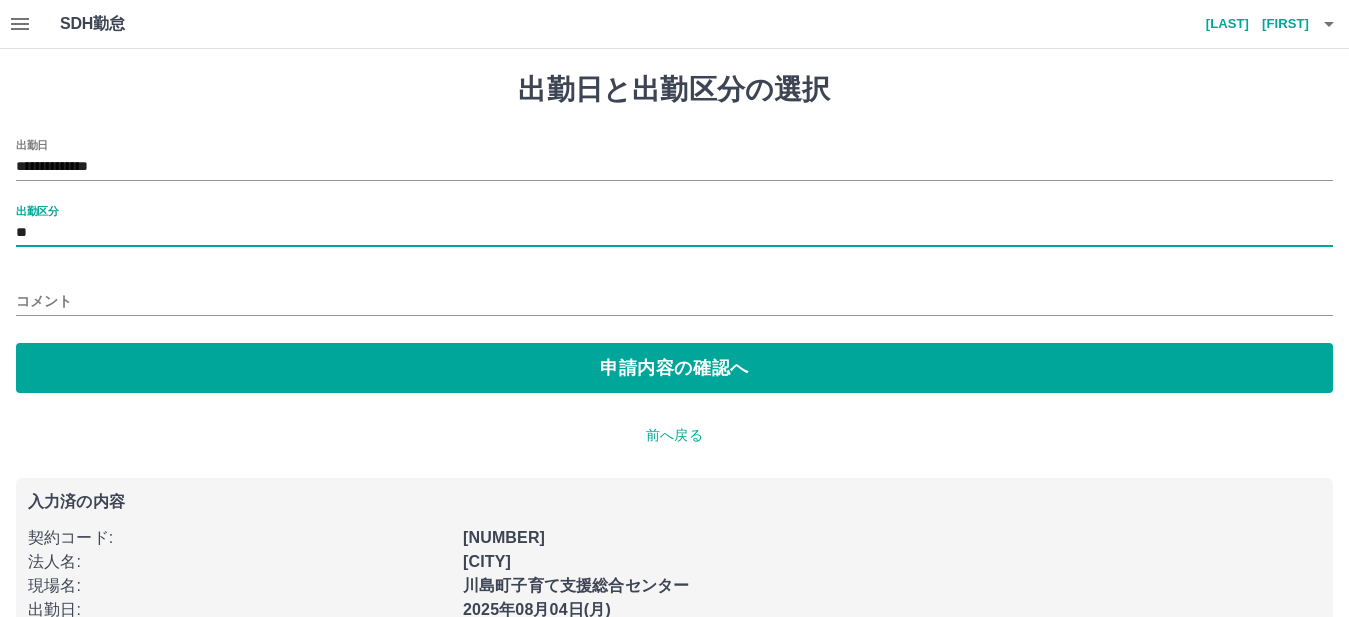click on "コメント" at bounding box center (674, 301) 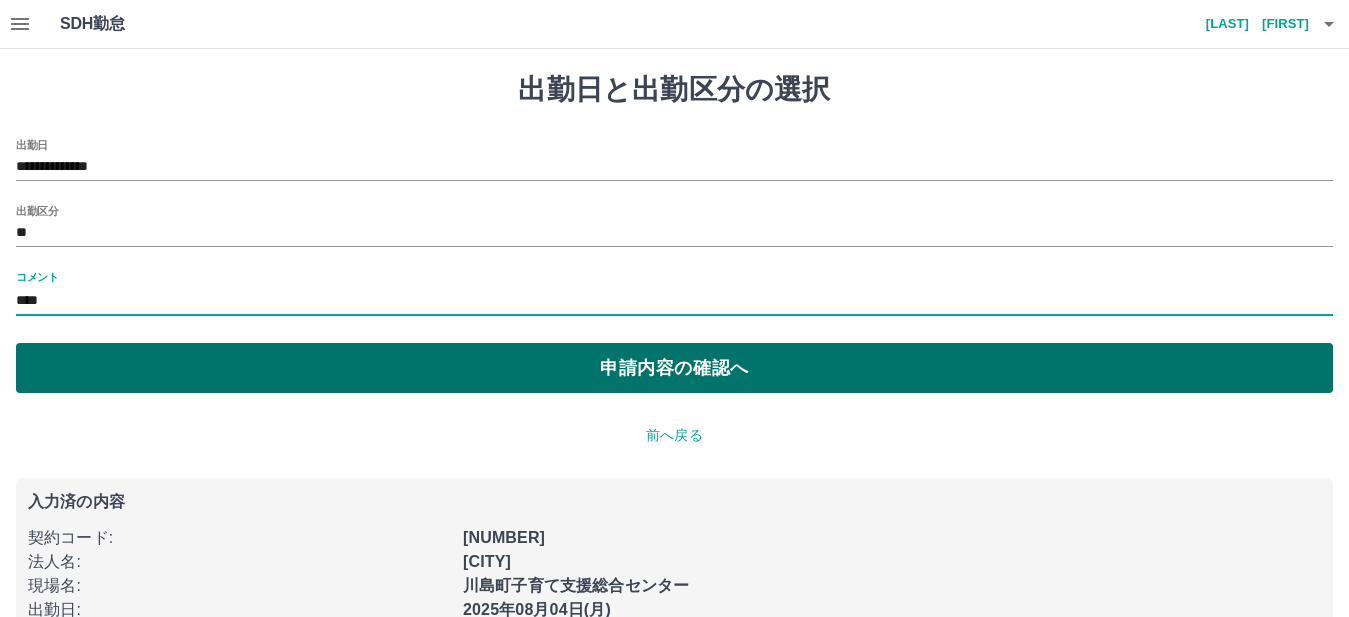 type on "****" 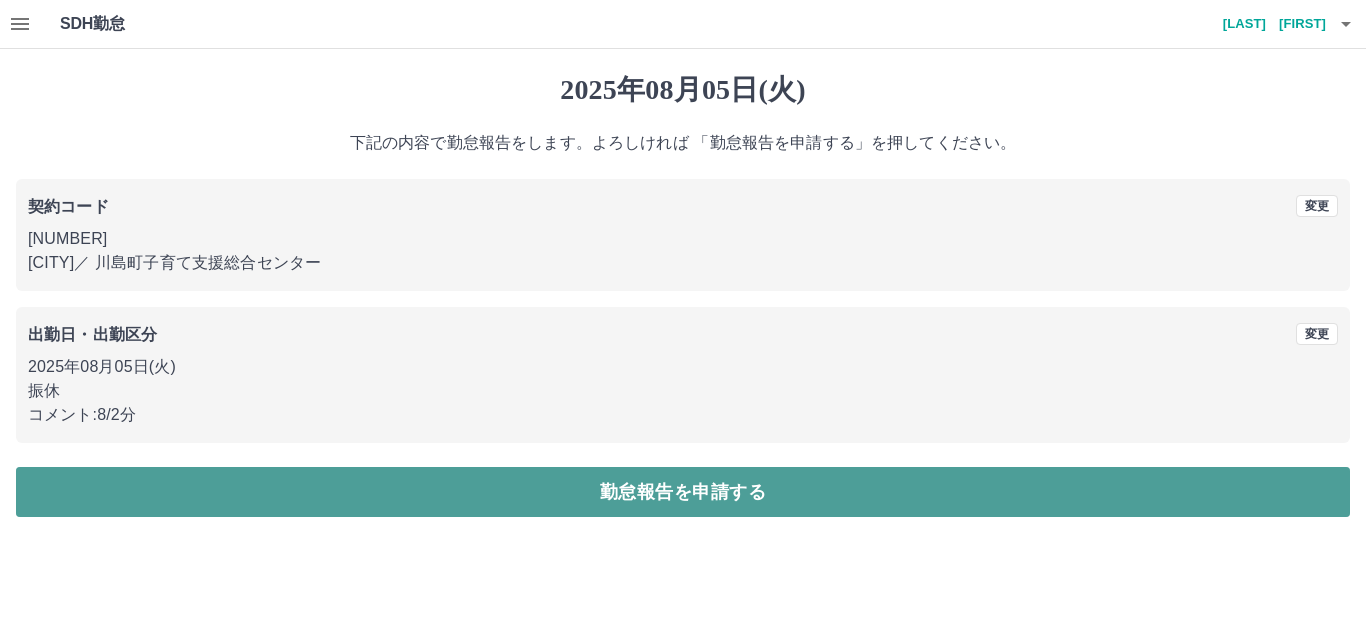 click on "勤怠報告を申請する" at bounding box center (683, 492) 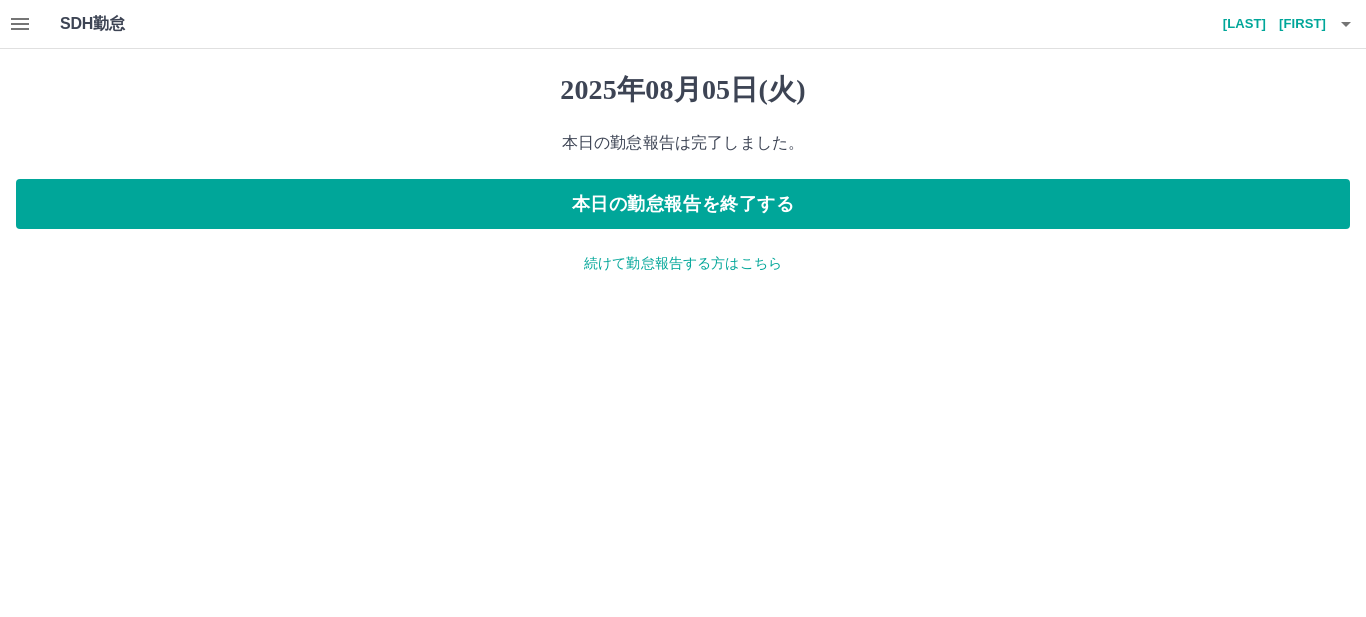click 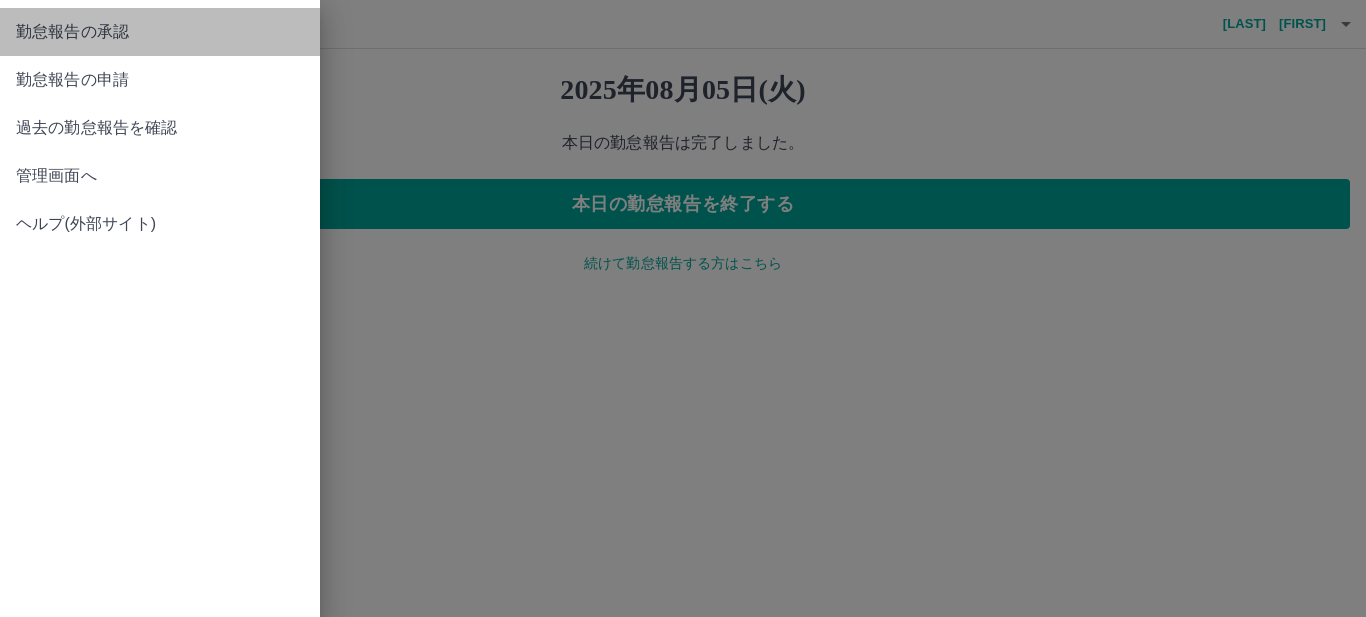 click on "勤怠報告の承認" at bounding box center (160, 32) 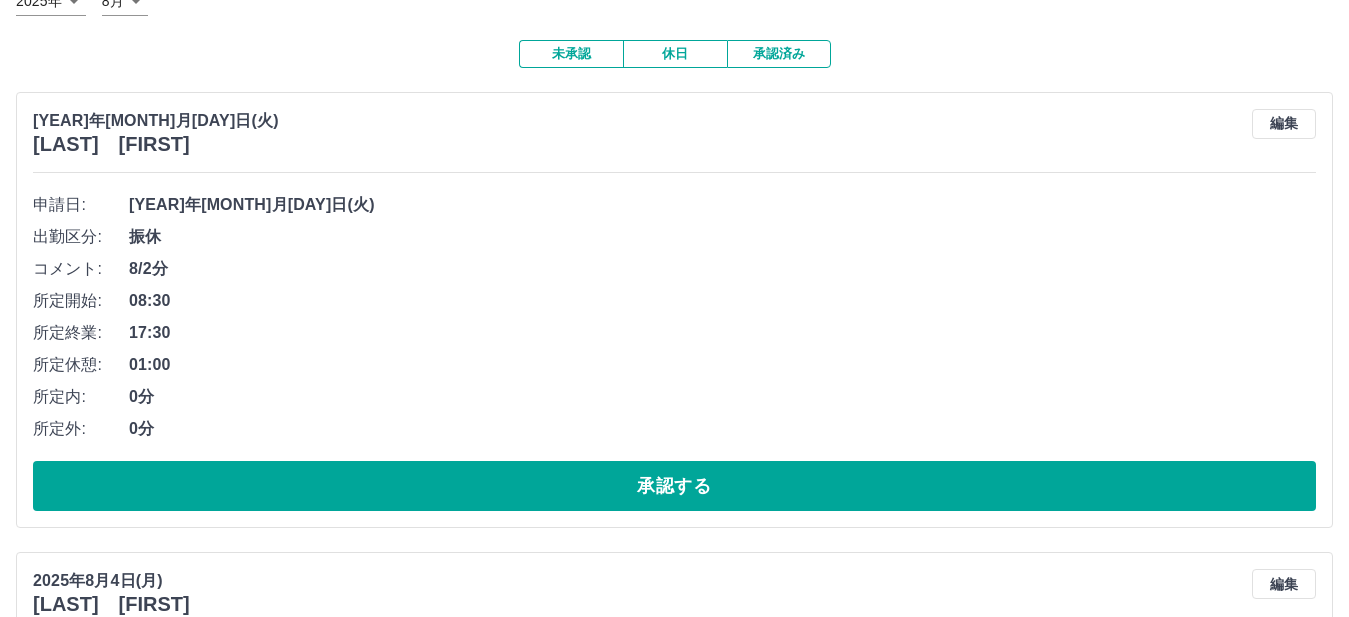 scroll, scrollTop: 200, scrollLeft: 0, axis: vertical 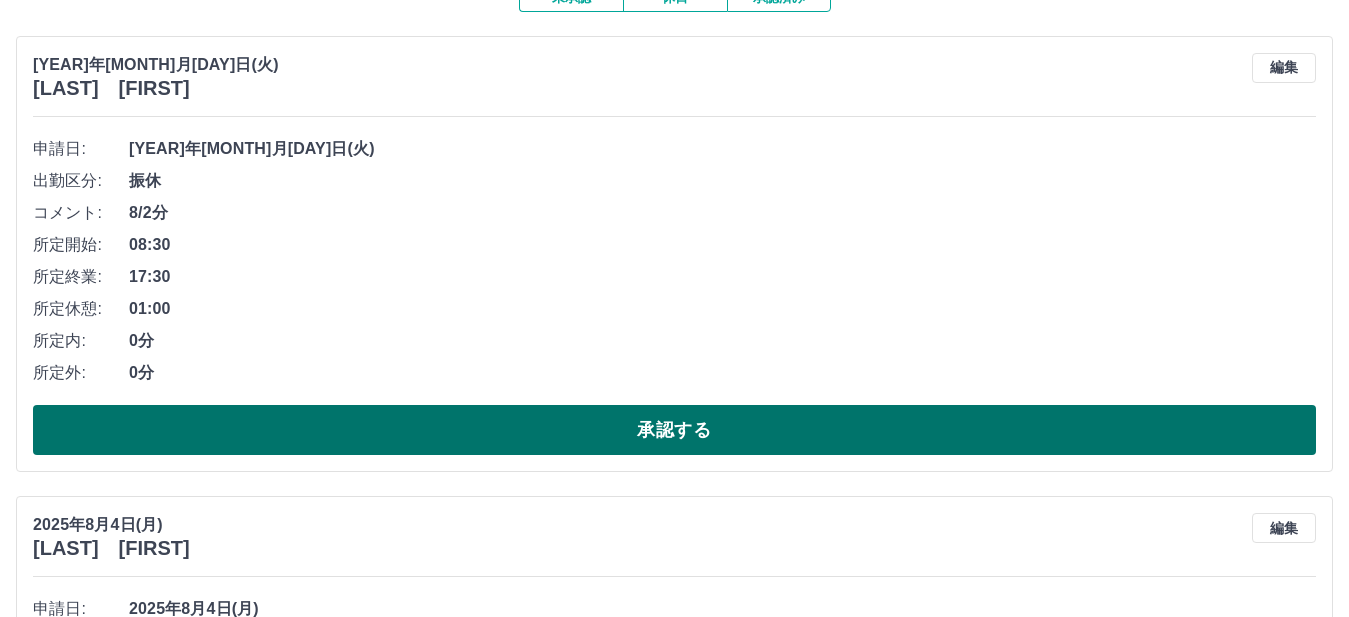 click on "承認する" at bounding box center [674, 430] 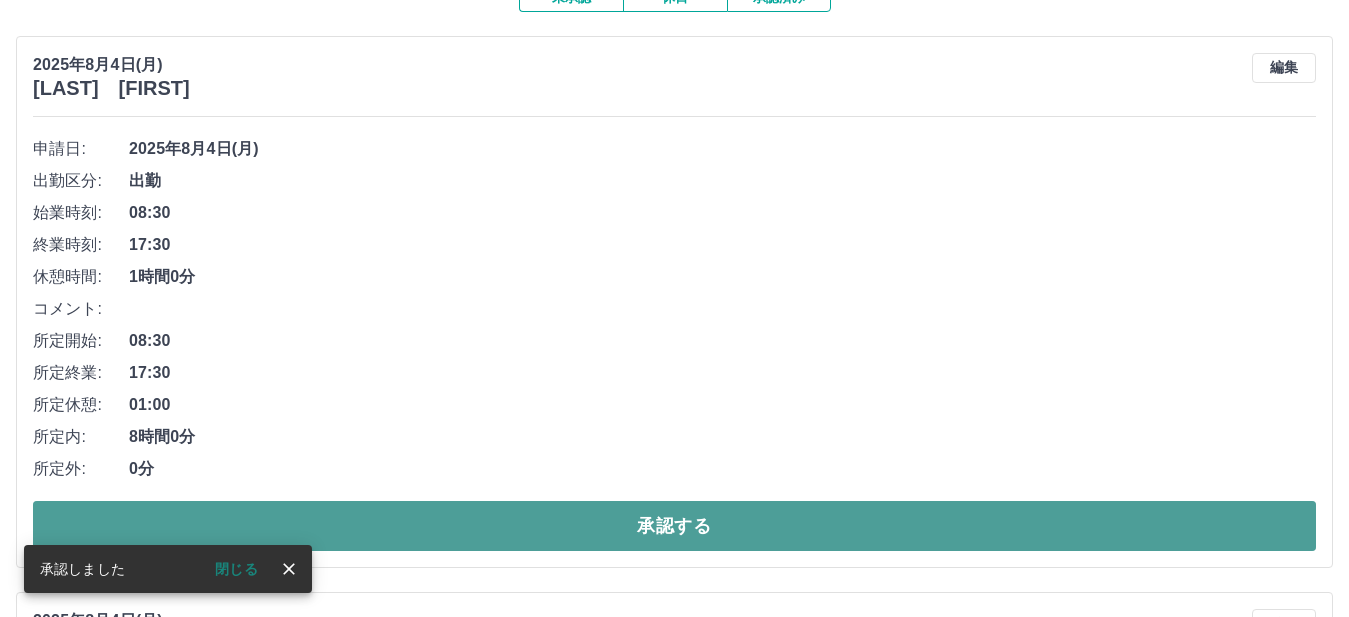 click on "承認する" at bounding box center [674, 526] 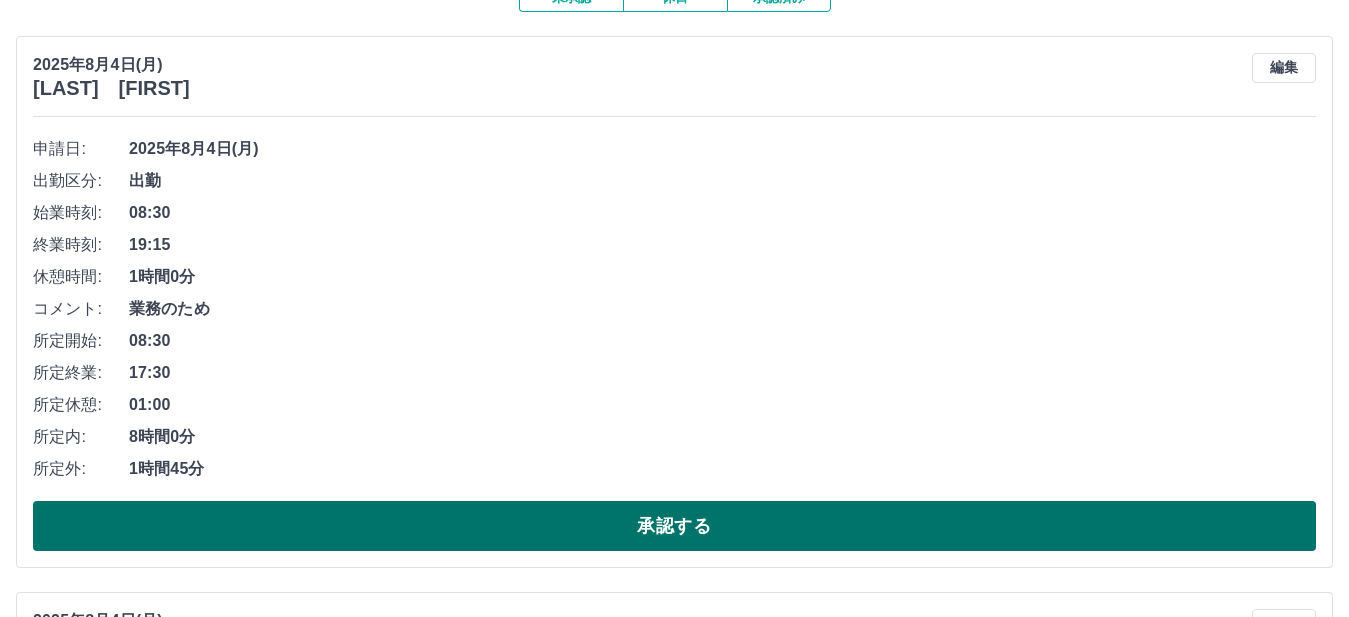 click on "承認する" at bounding box center [674, 526] 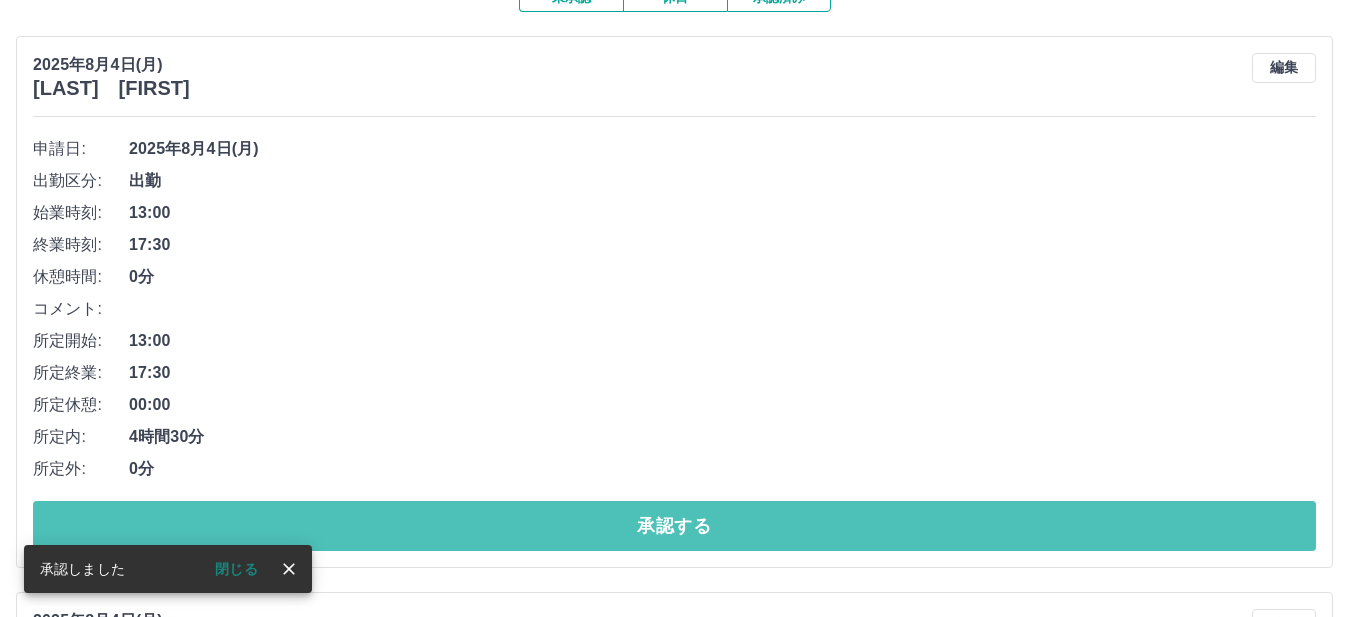 click on "承認する" at bounding box center (674, 526) 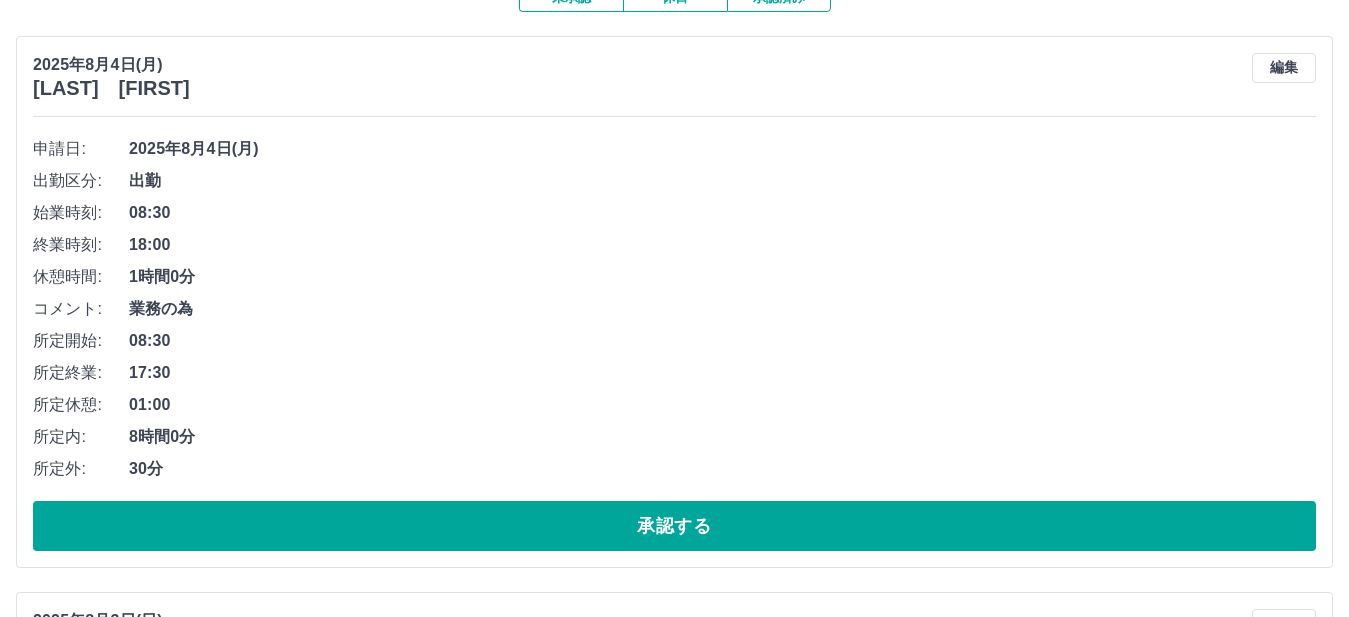 click on "承認する" at bounding box center [674, 526] 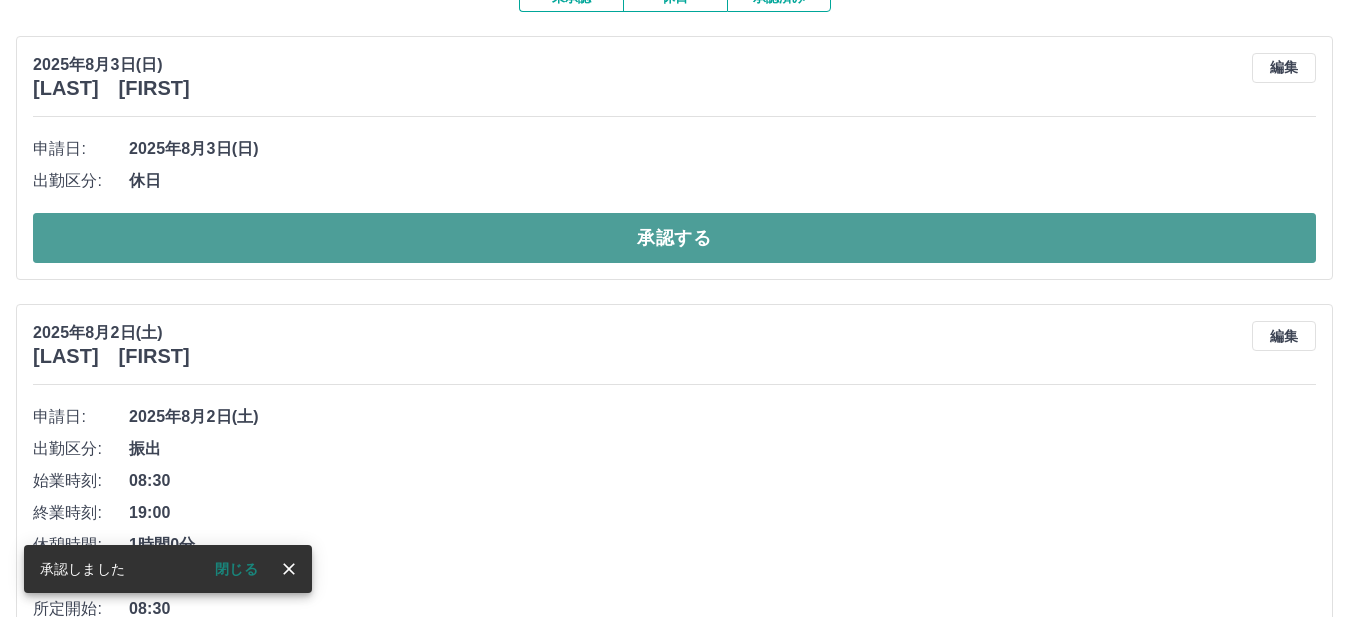 click on "承認する" at bounding box center [674, 238] 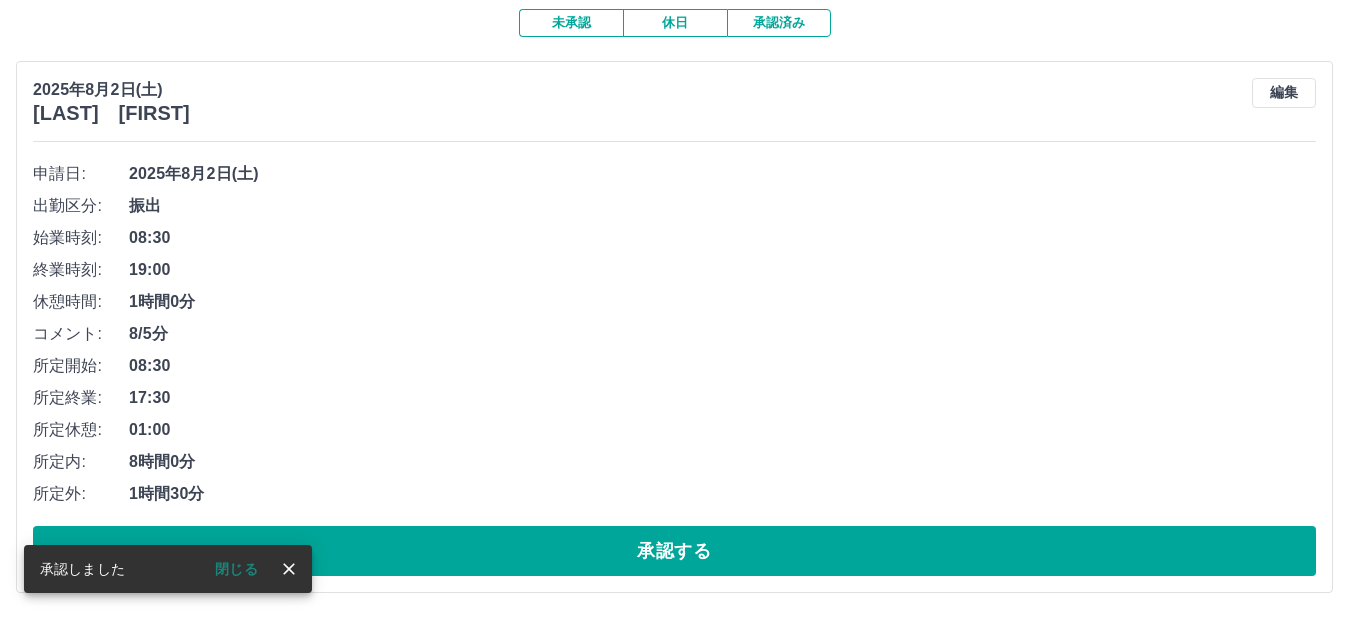 scroll, scrollTop: 177, scrollLeft: 0, axis: vertical 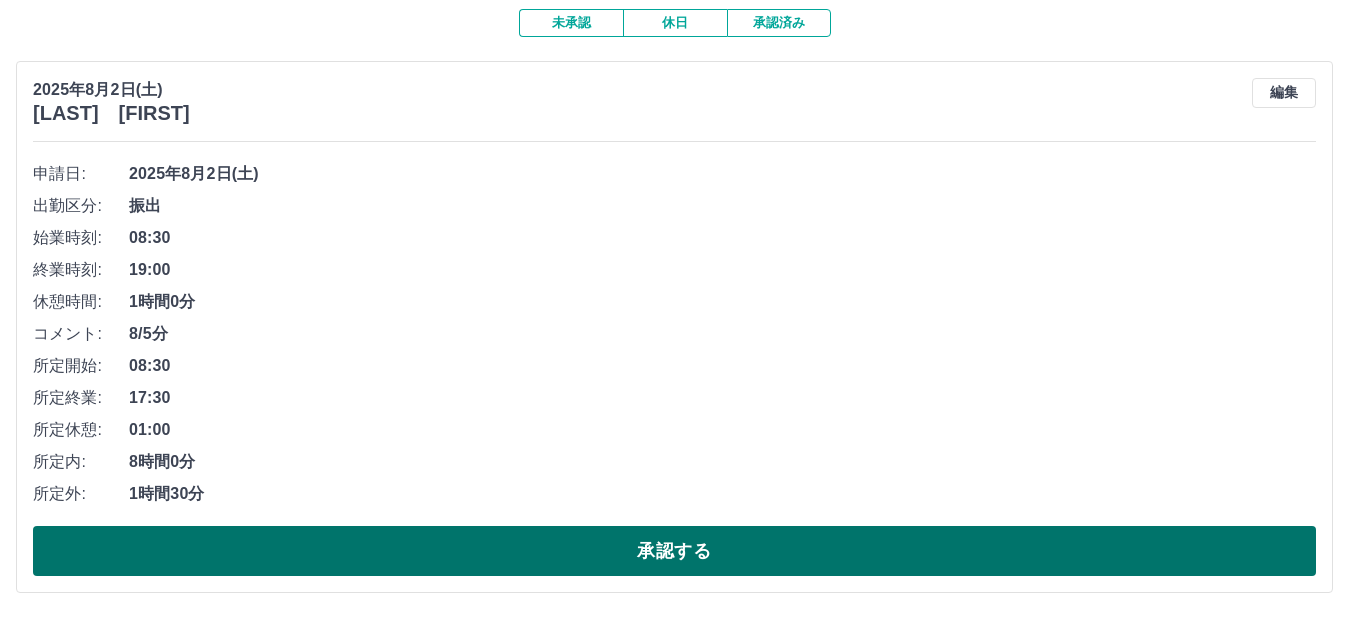 click on "承認する" at bounding box center (674, 551) 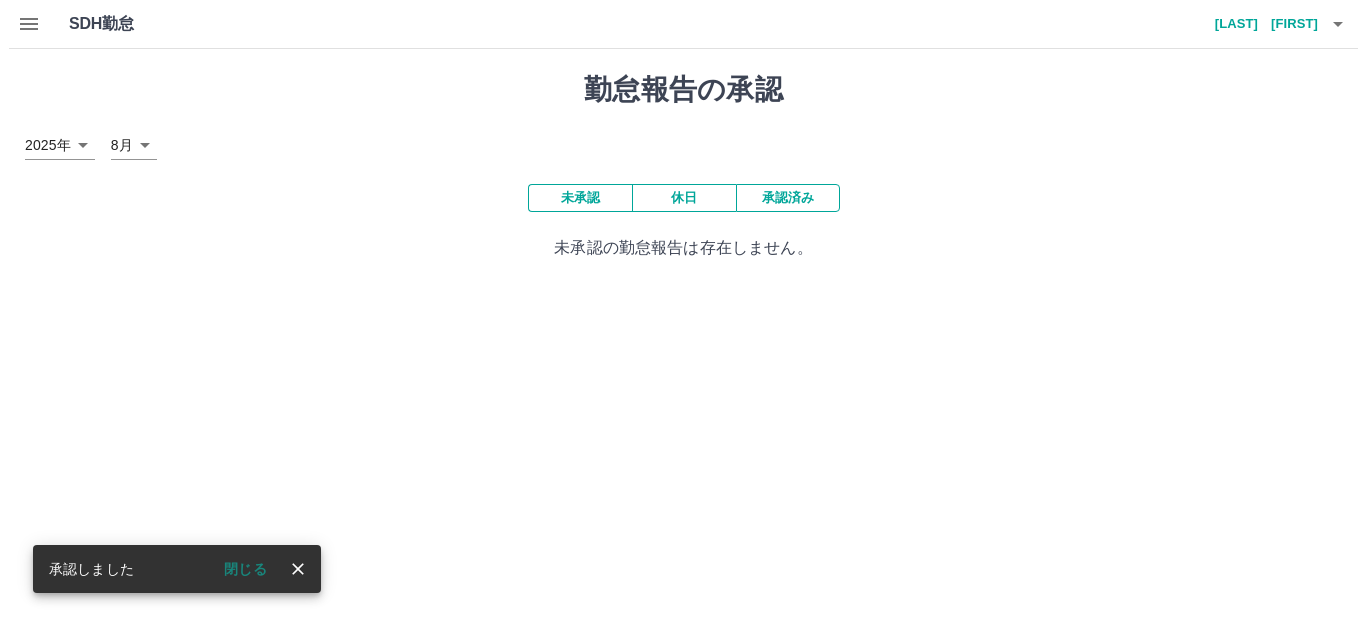 scroll, scrollTop: 0, scrollLeft: 0, axis: both 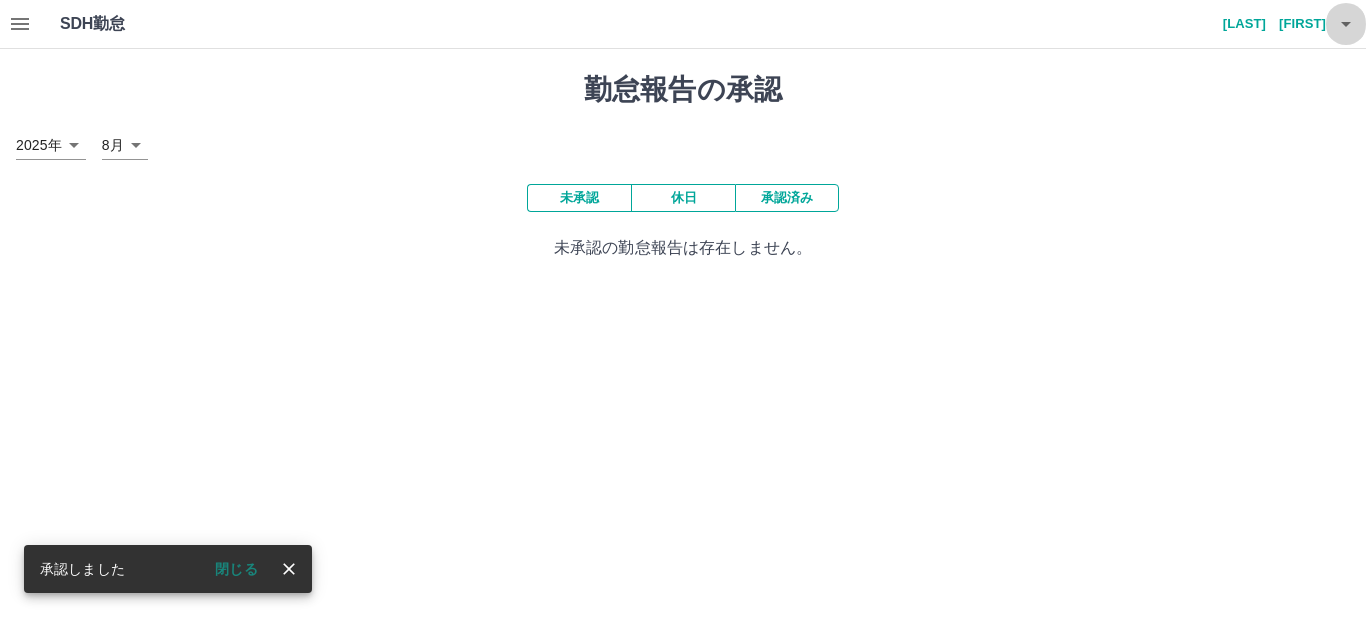click 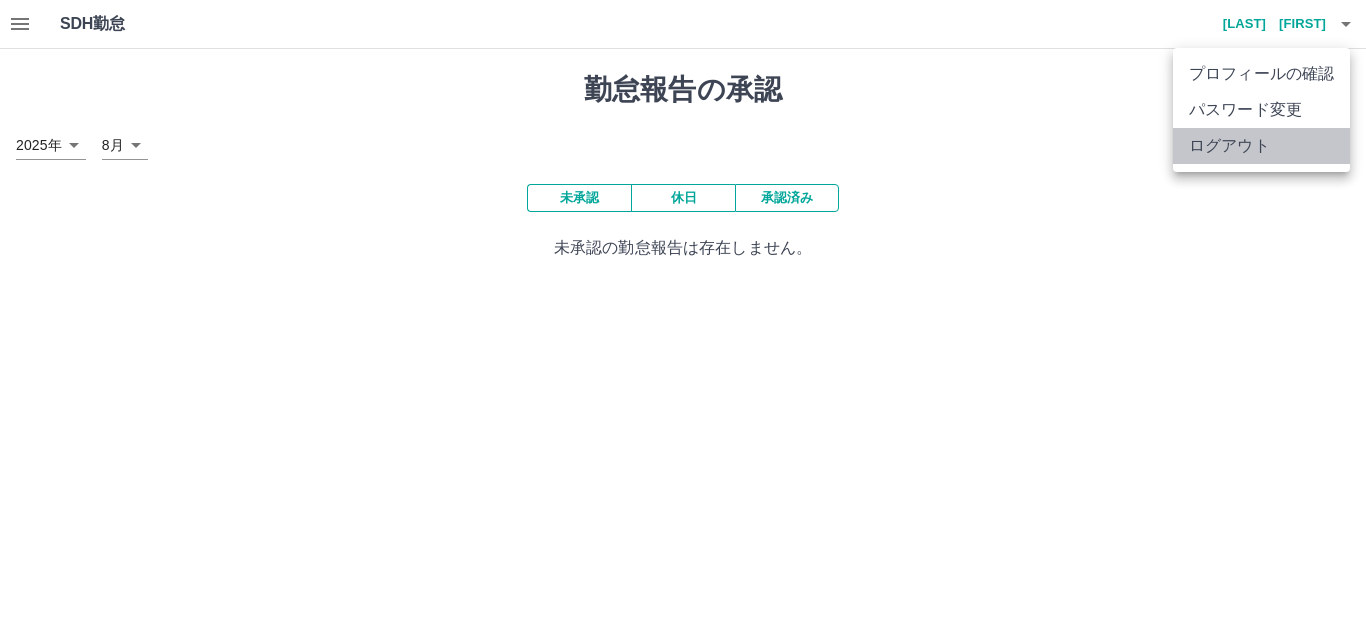 click on "ログアウト" at bounding box center [1261, 146] 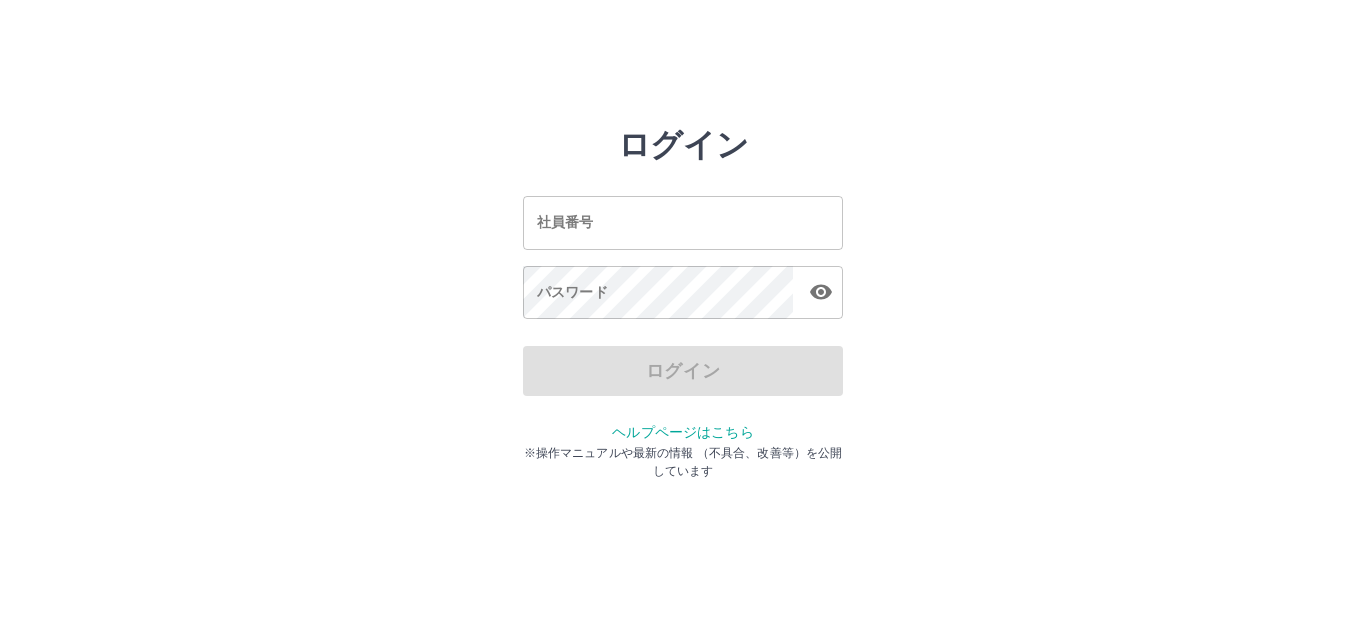 scroll, scrollTop: 0, scrollLeft: 0, axis: both 